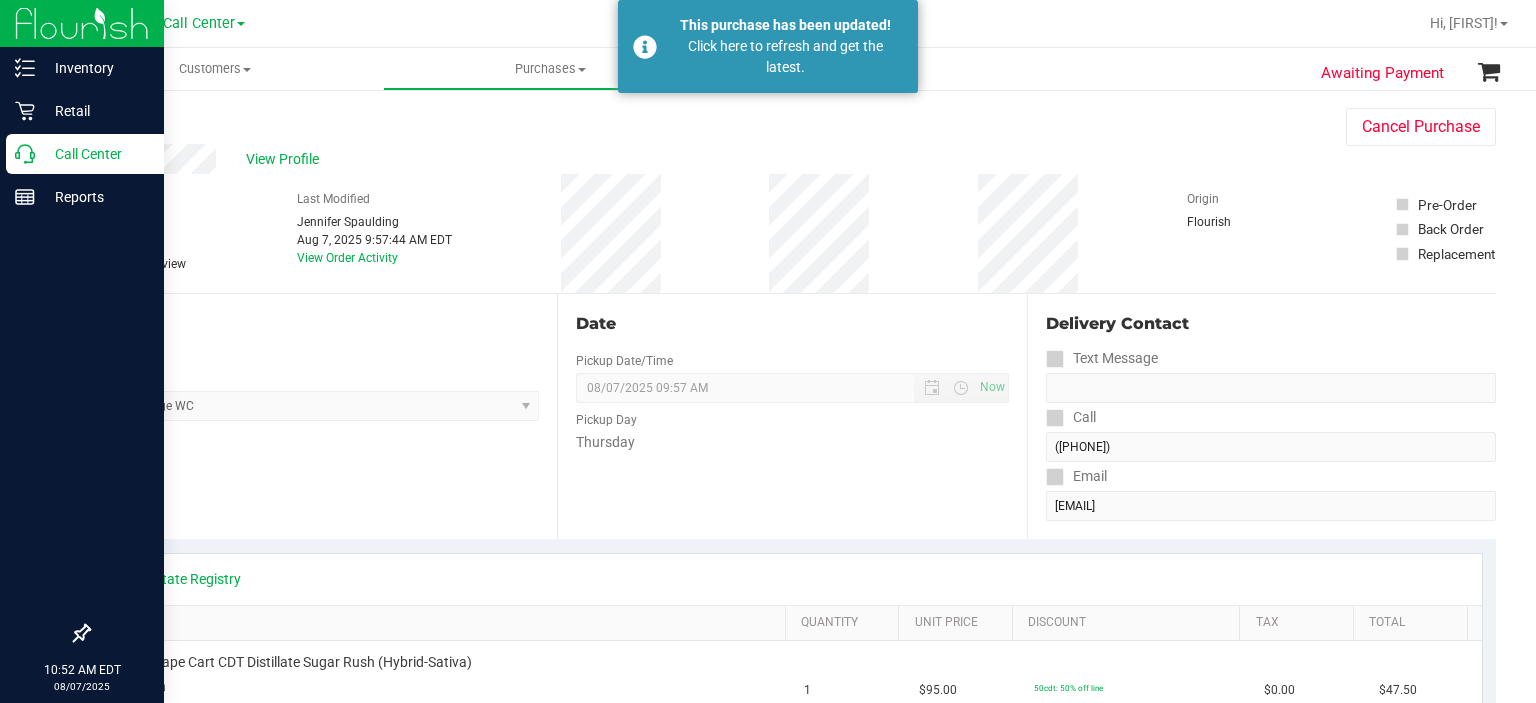 scroll, scrollTop: 0, scrollLeft: 0, axis: both 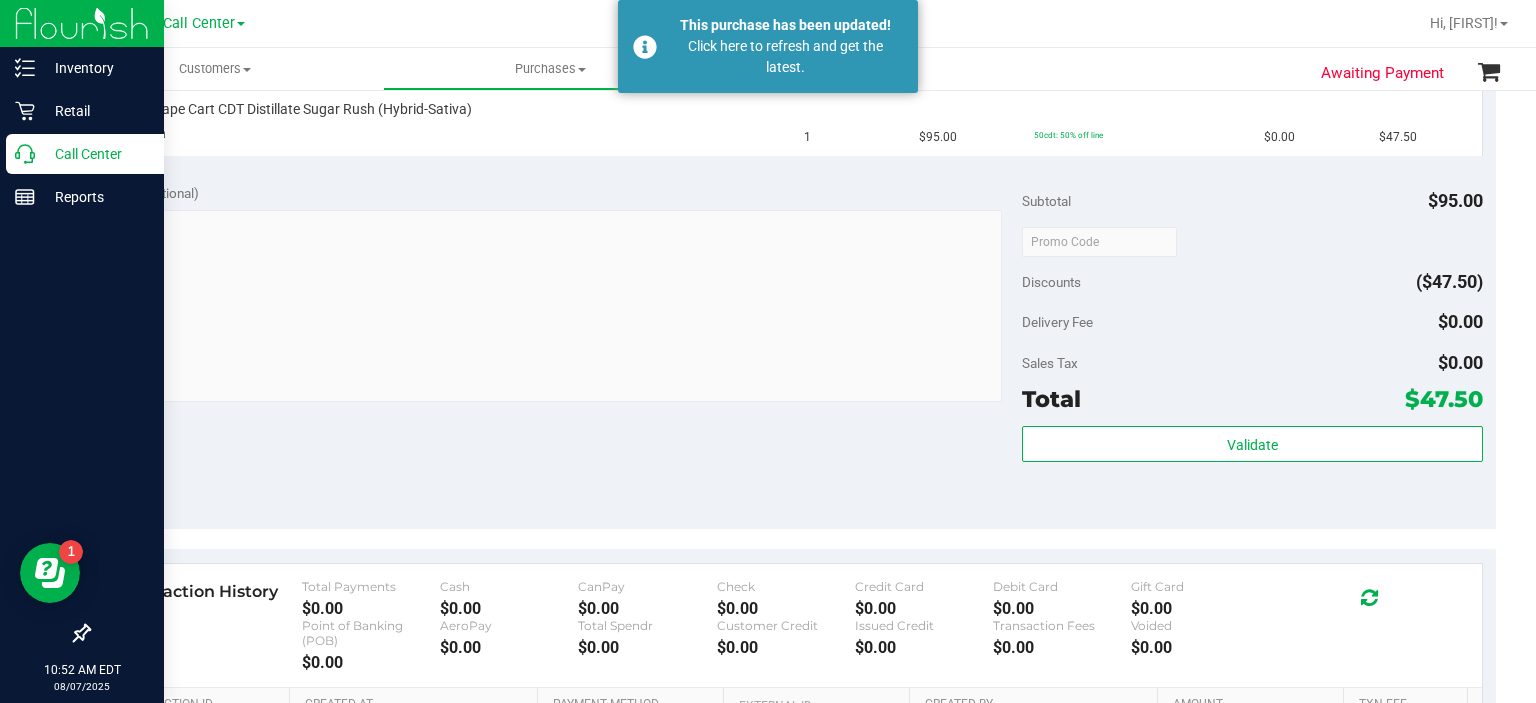 click on "Call Center" at bounding box center [85, 154] 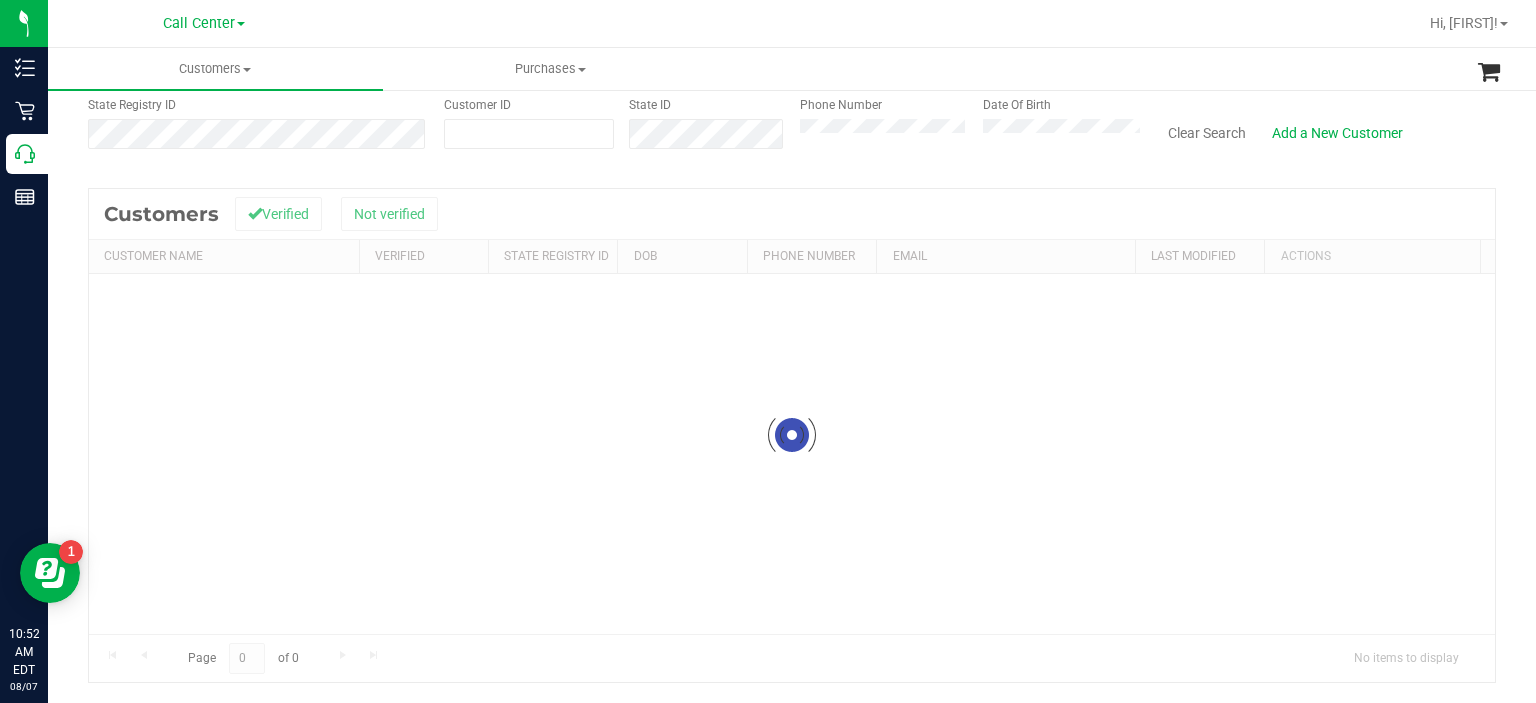 scroll, scrollTop: 0, scrollLeft: 0, axis: both 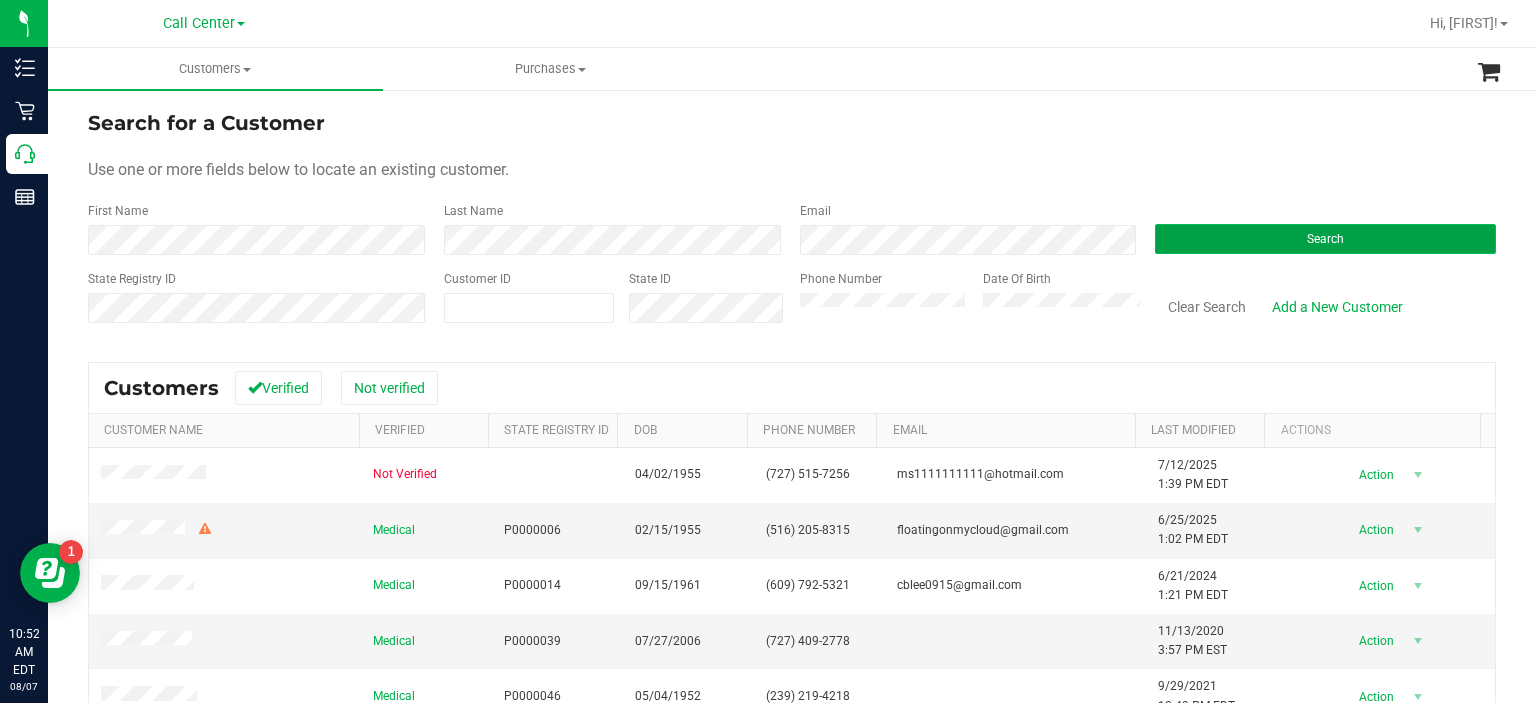 click on "Search" at bounding box center (1325, 239) 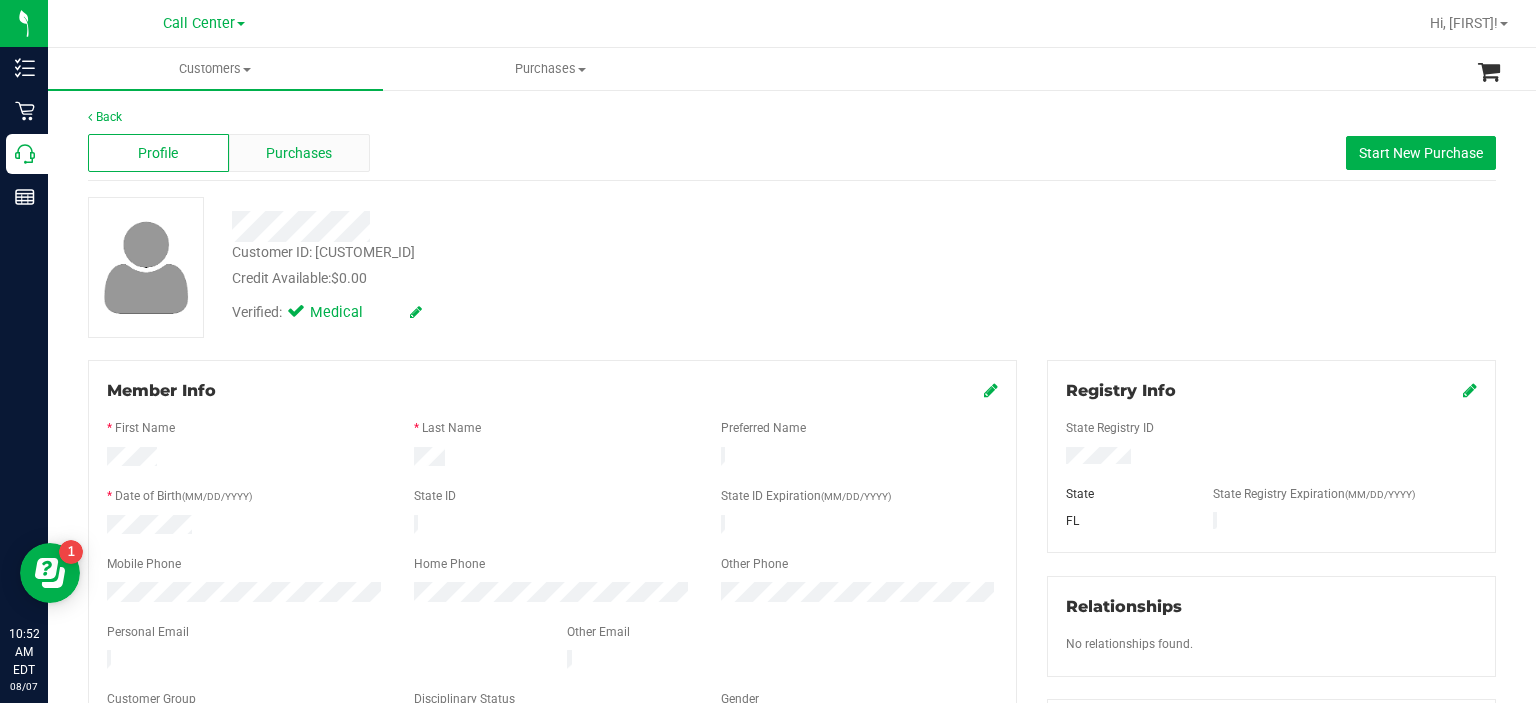 click on "Purchases" at bounding box center [299, 153] 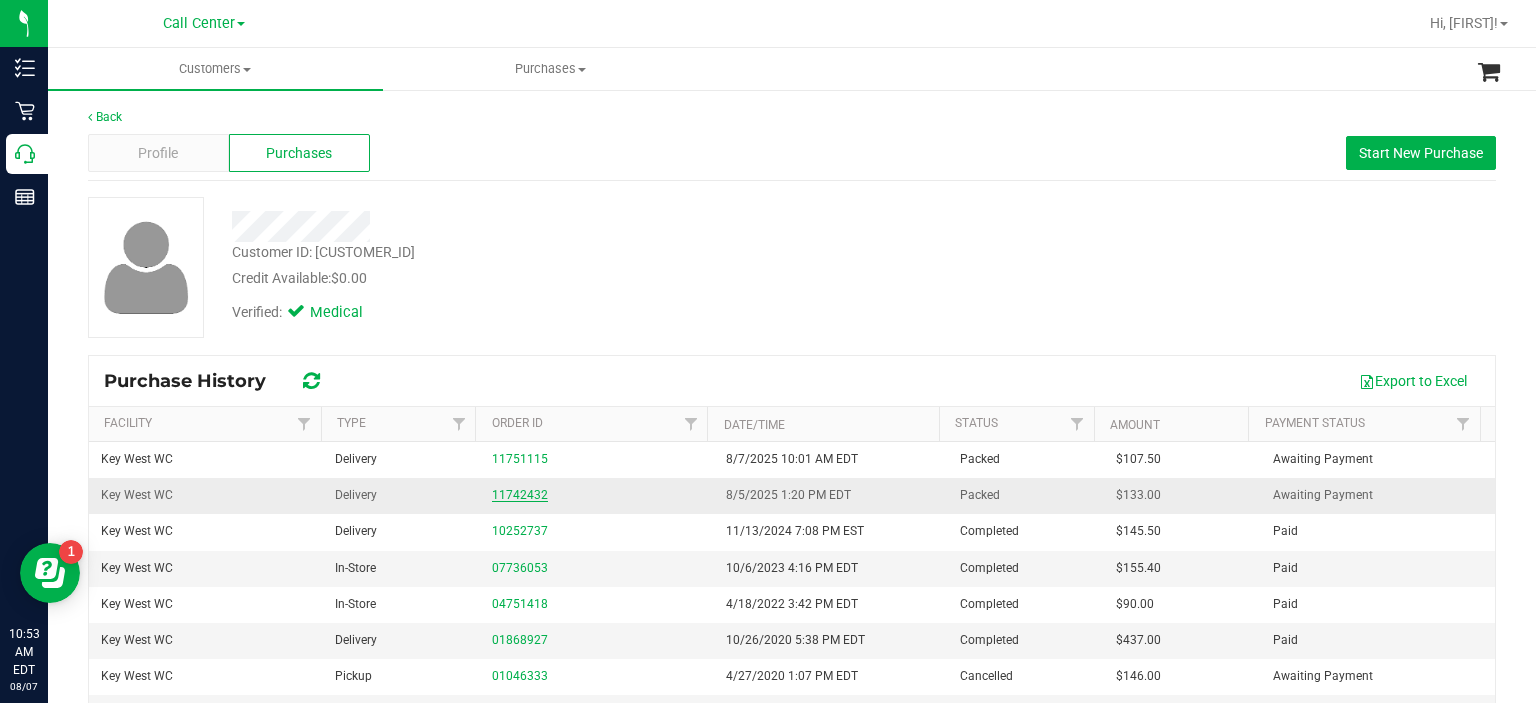 click on "11742432" at bounding box center (520, 495) 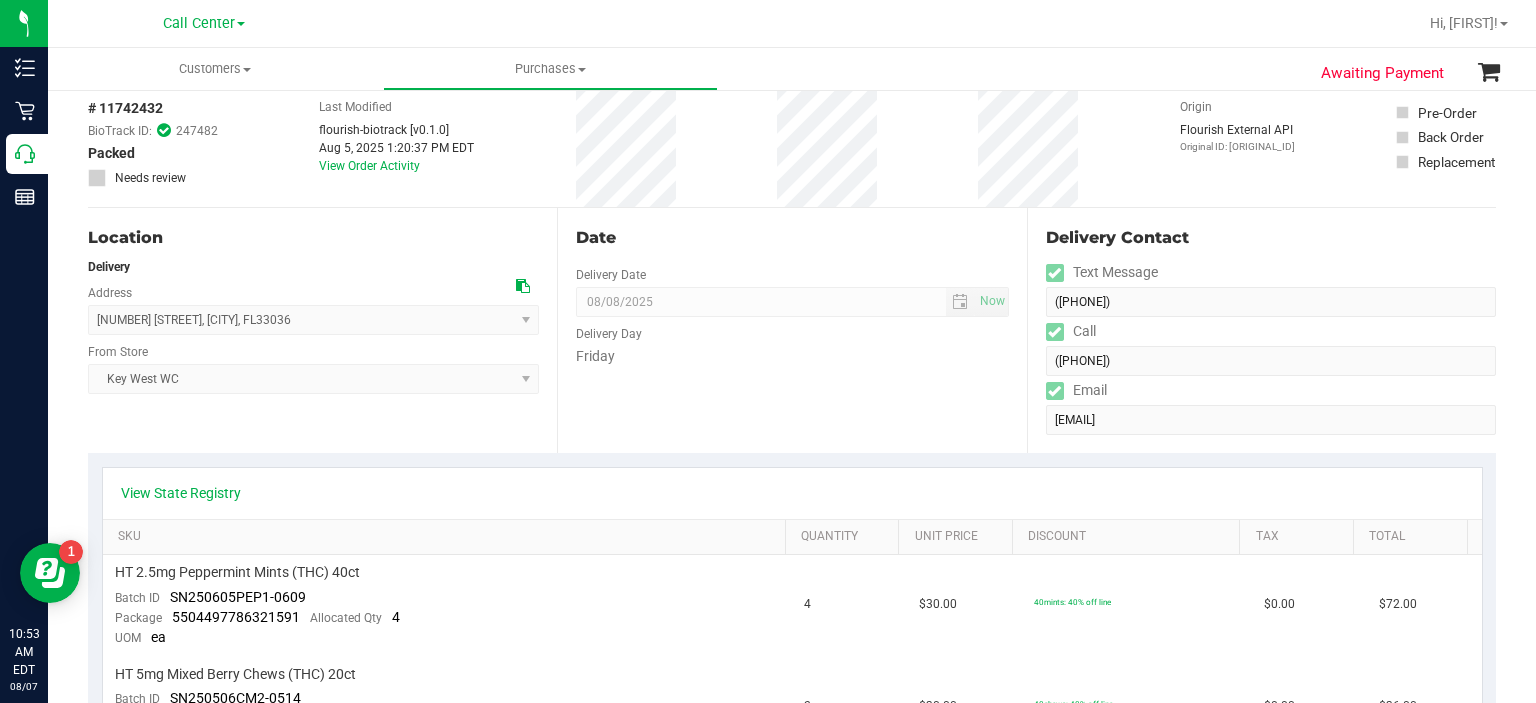 scroll, scrollTop: 0, scrollLeft: 0, axis: both 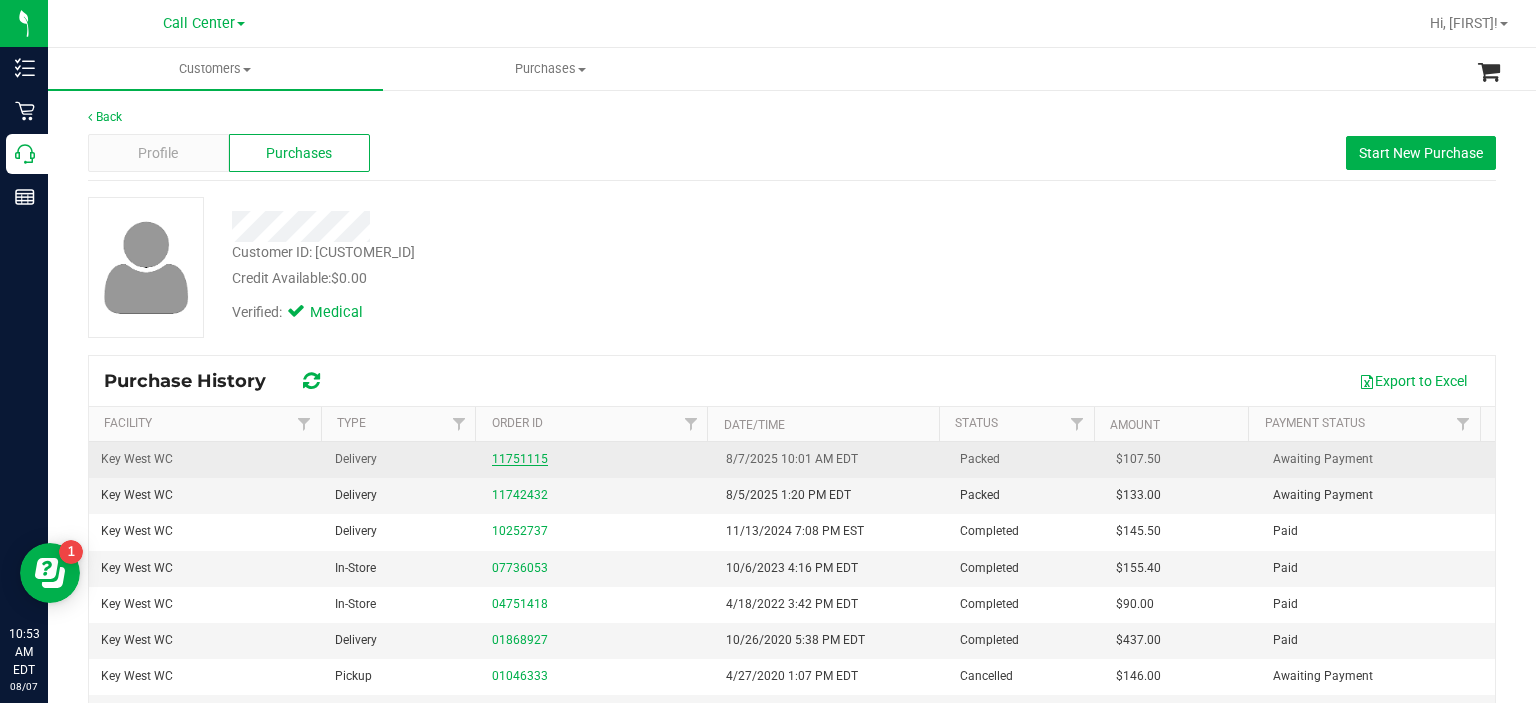click on "11751115" at bounding box center (520, 459) 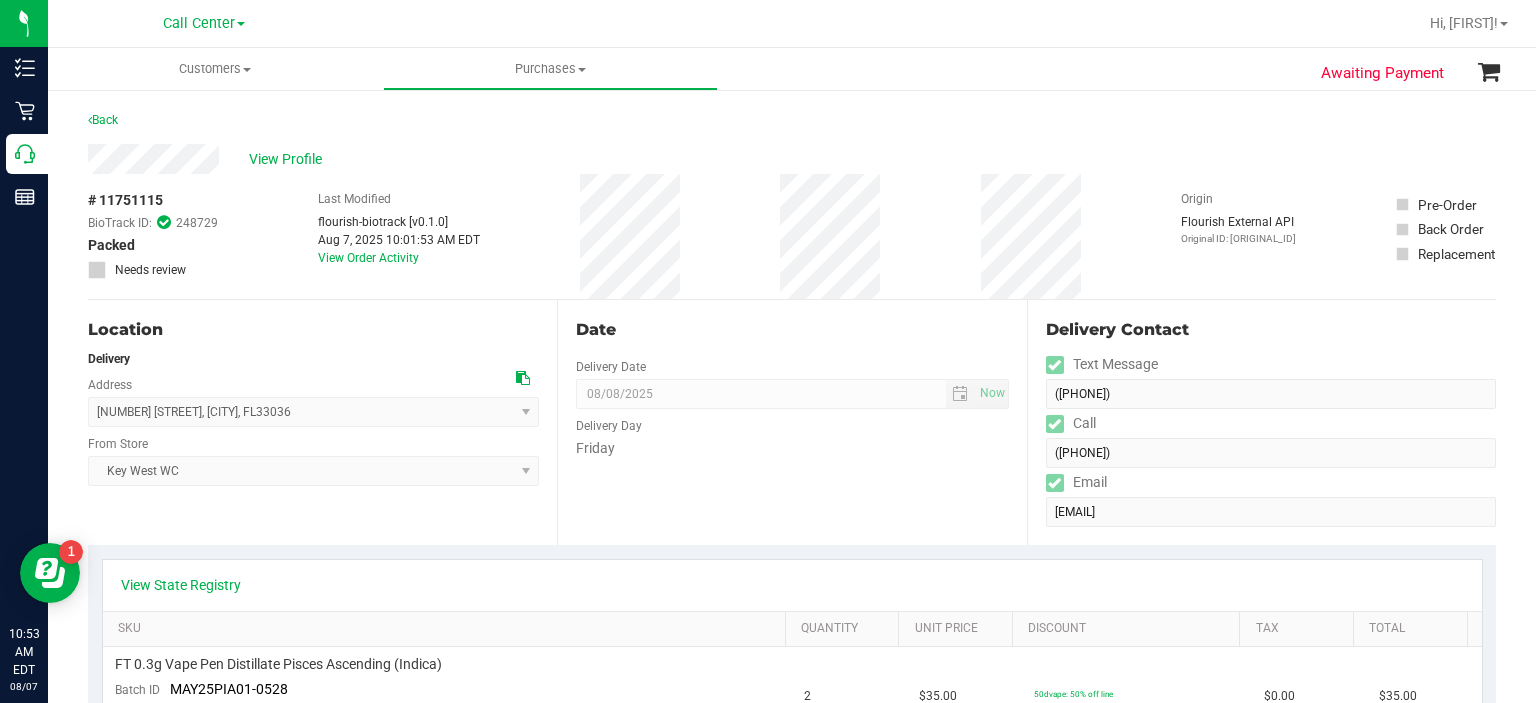 scroll, scrollTop: 196, scrollLeft: 0, axis: vertical 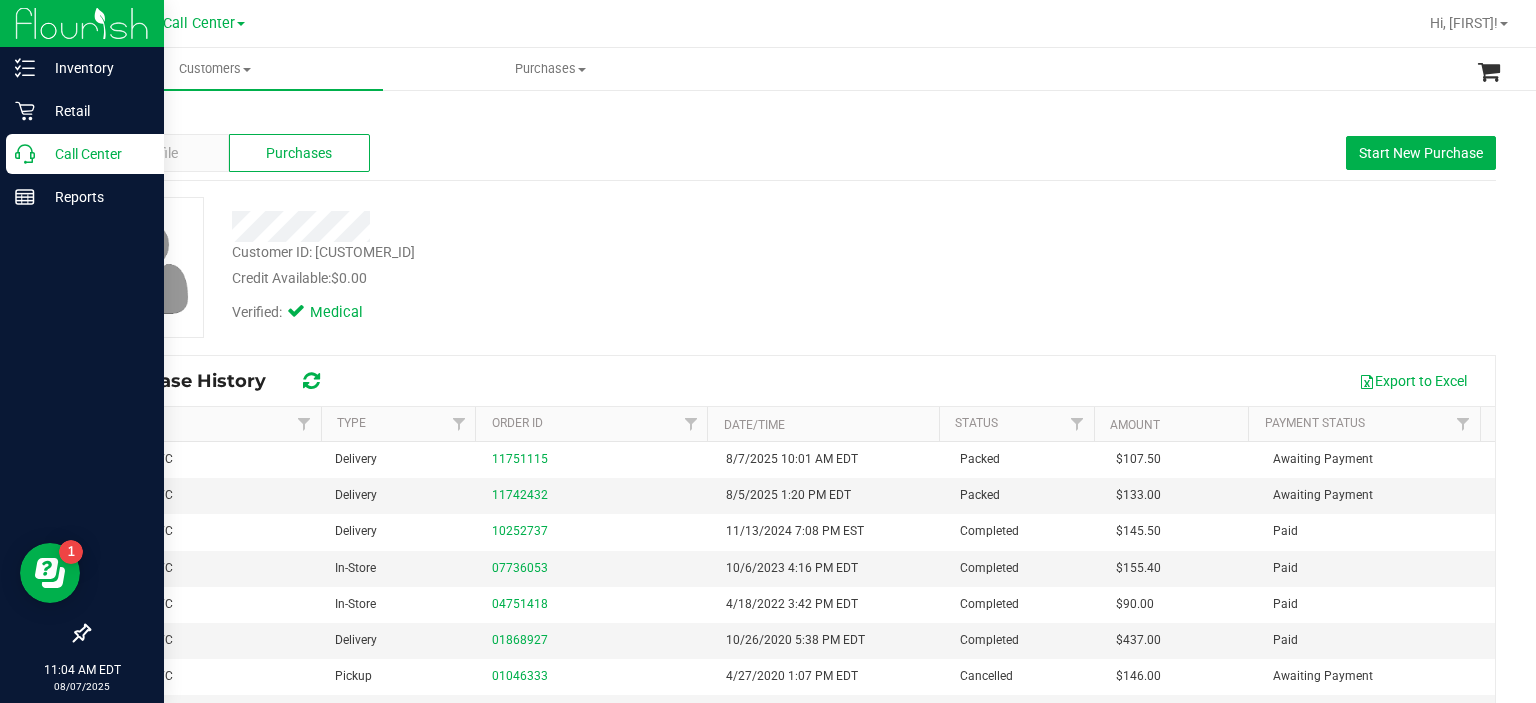 click 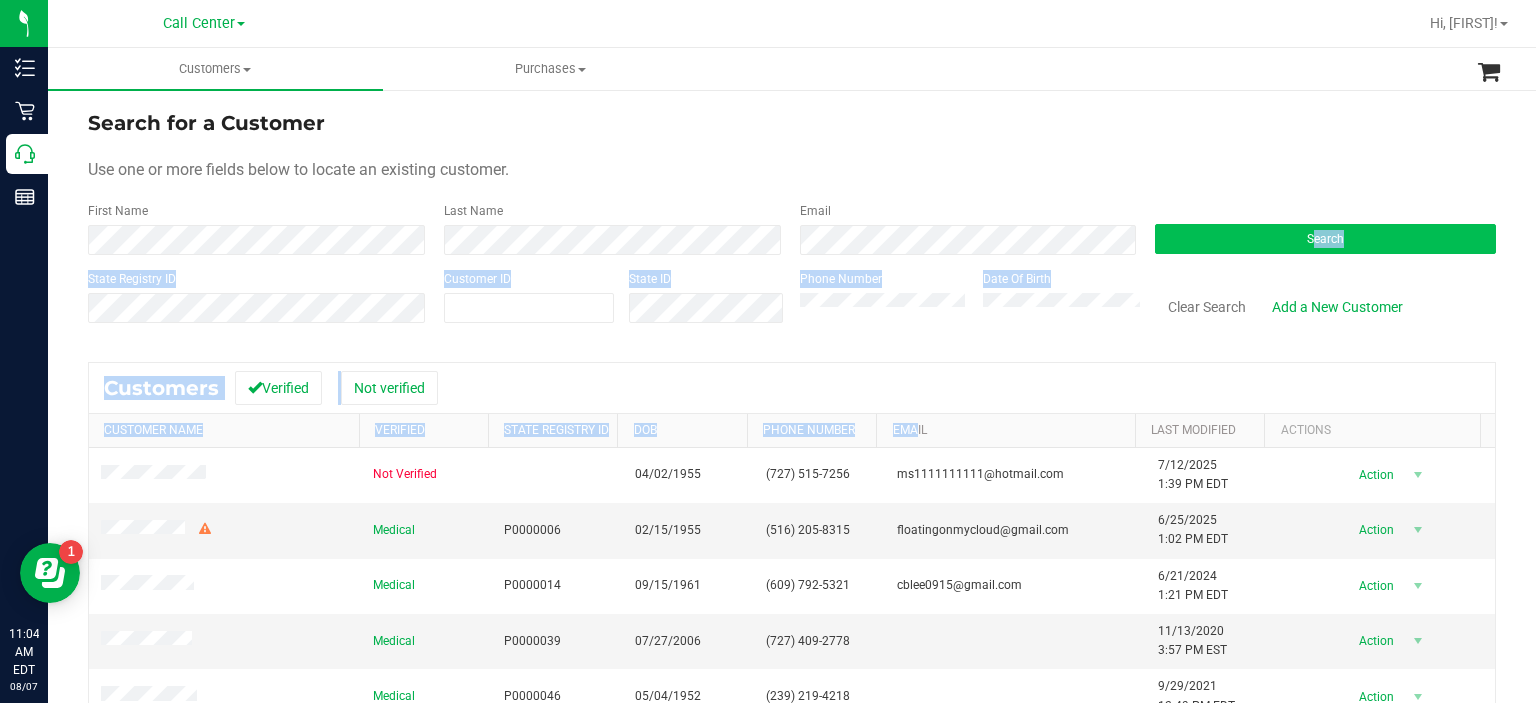 drag, startPoint x: 906, startPoint y: 439, endPoint x: 1176, endPoint y: 227, distance: 343.28415 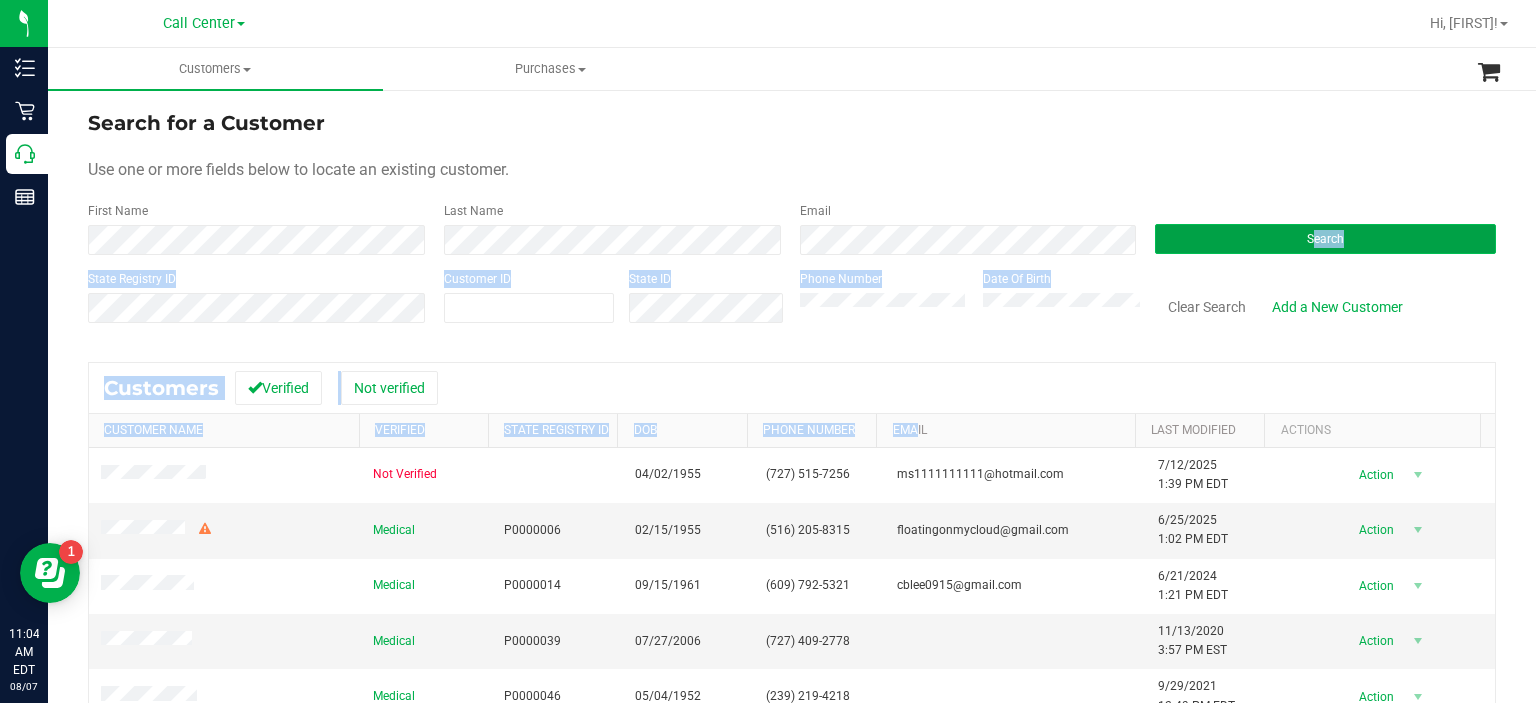 click on "Search" at bounding box center [1325, 239] 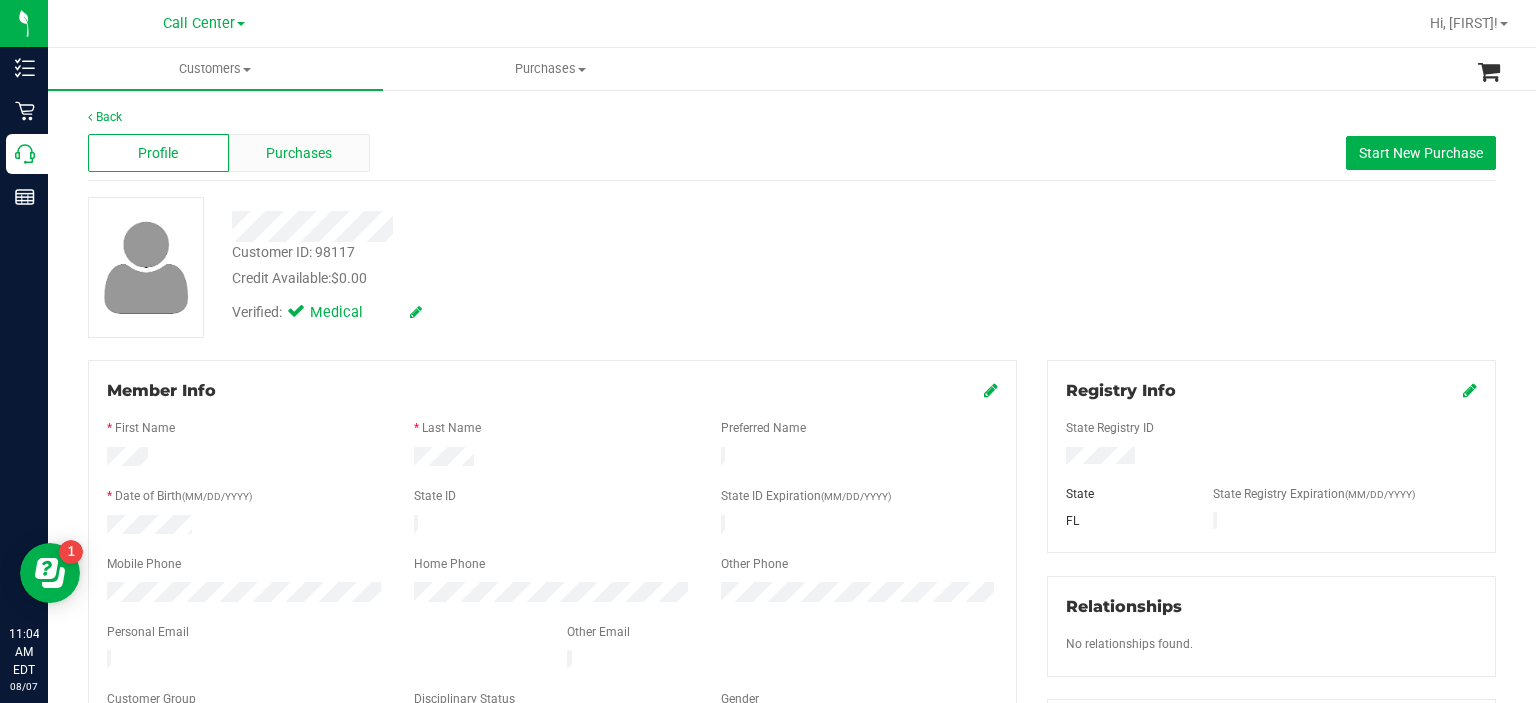 click on "Purchases" at bounding box center [299, 153] 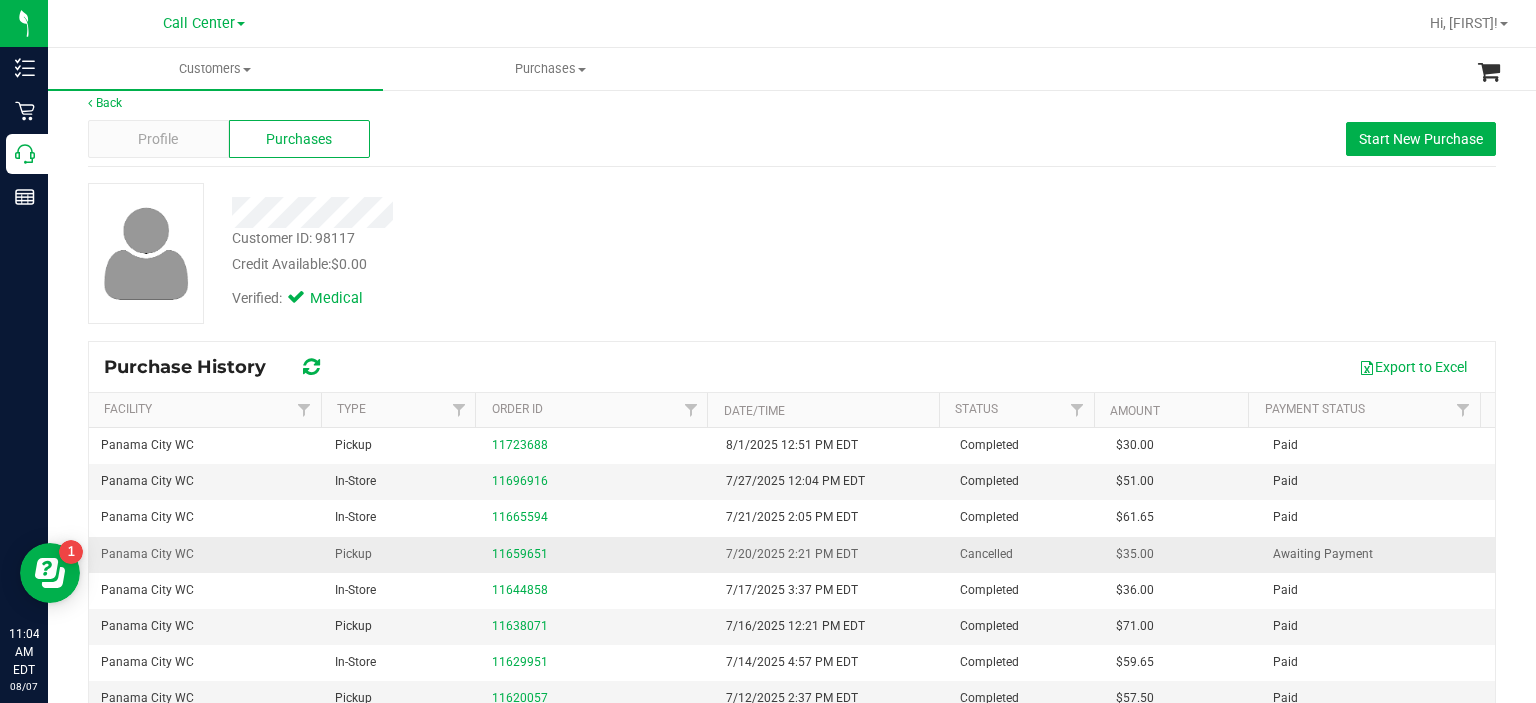 scroll, scrollTop: 0, scrollLeft: 0, axis: both 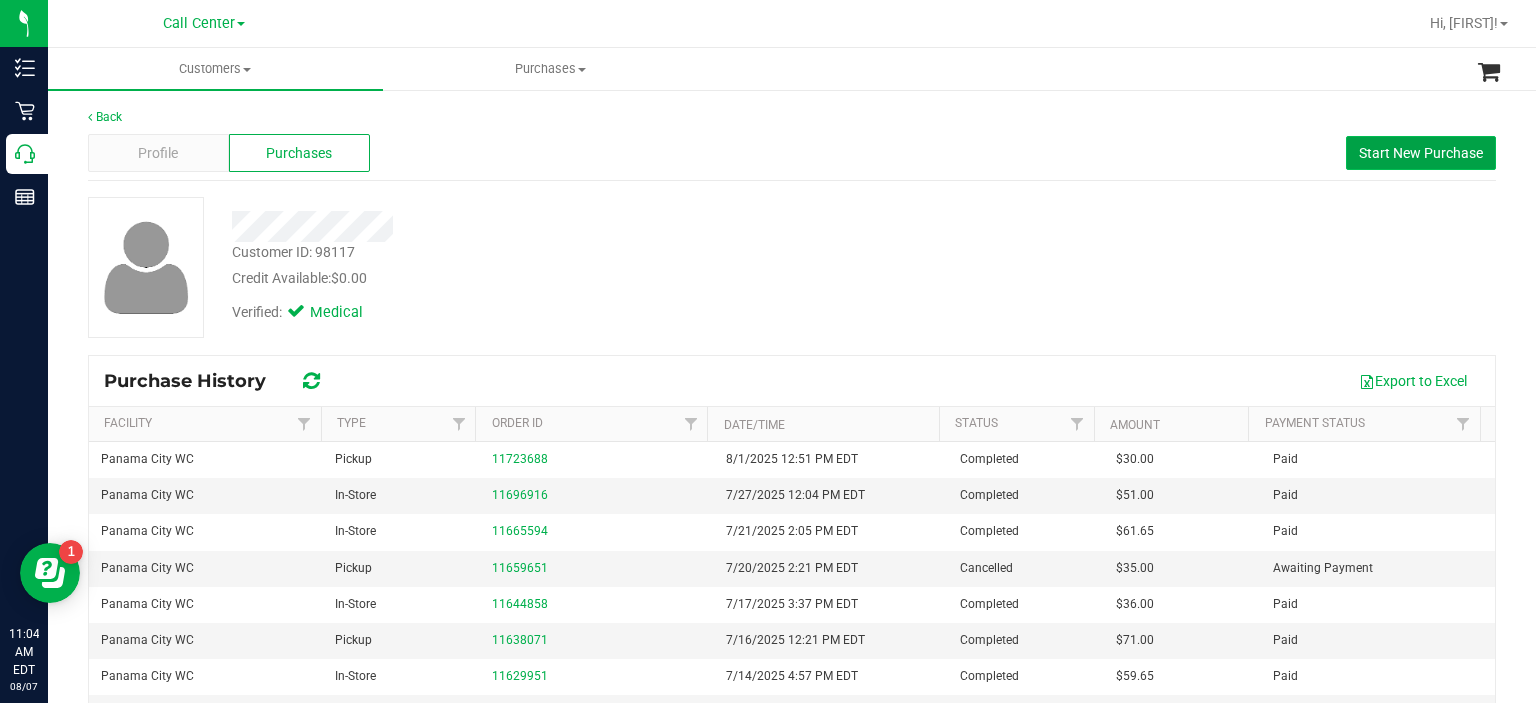 click on "Start New Purchase" at bounding box center [1421, 153] 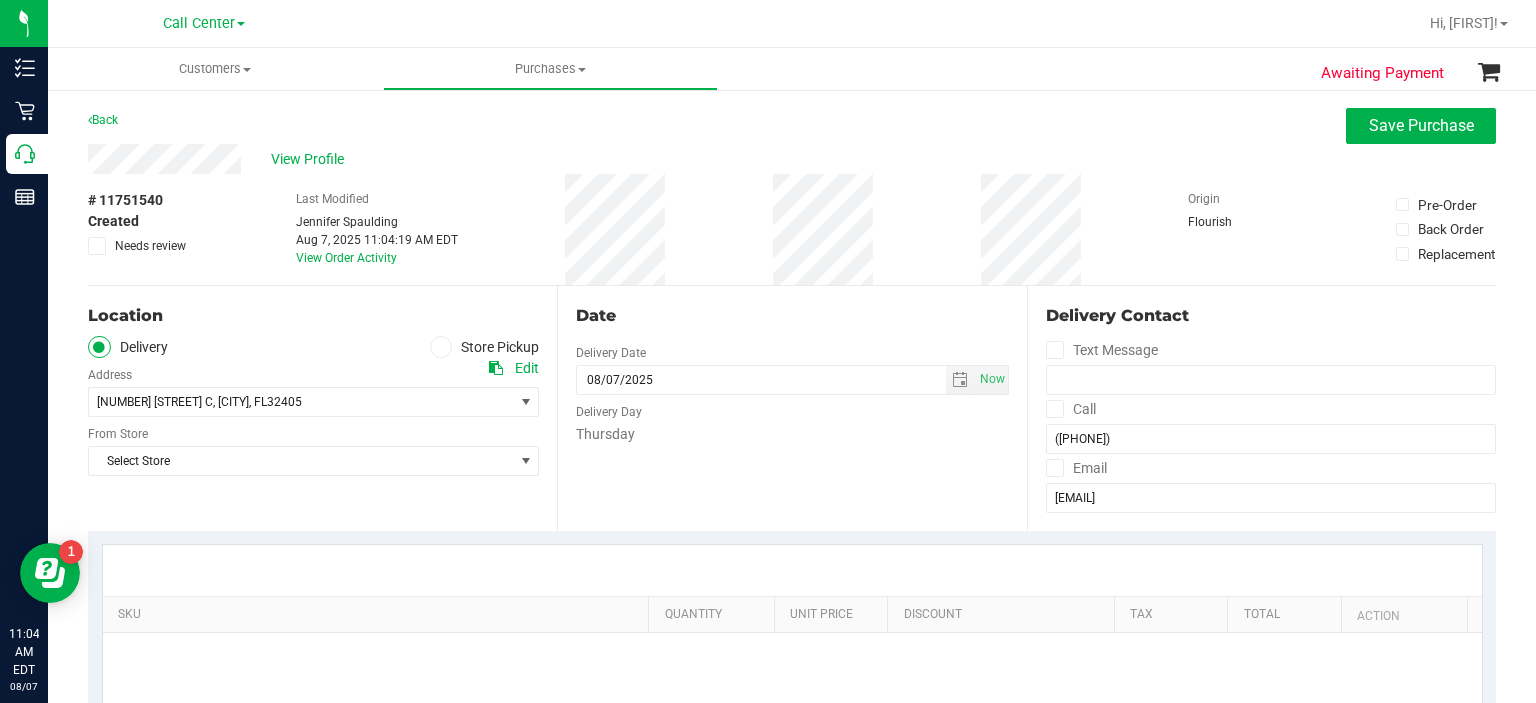 click at bounding box center (441, 347) 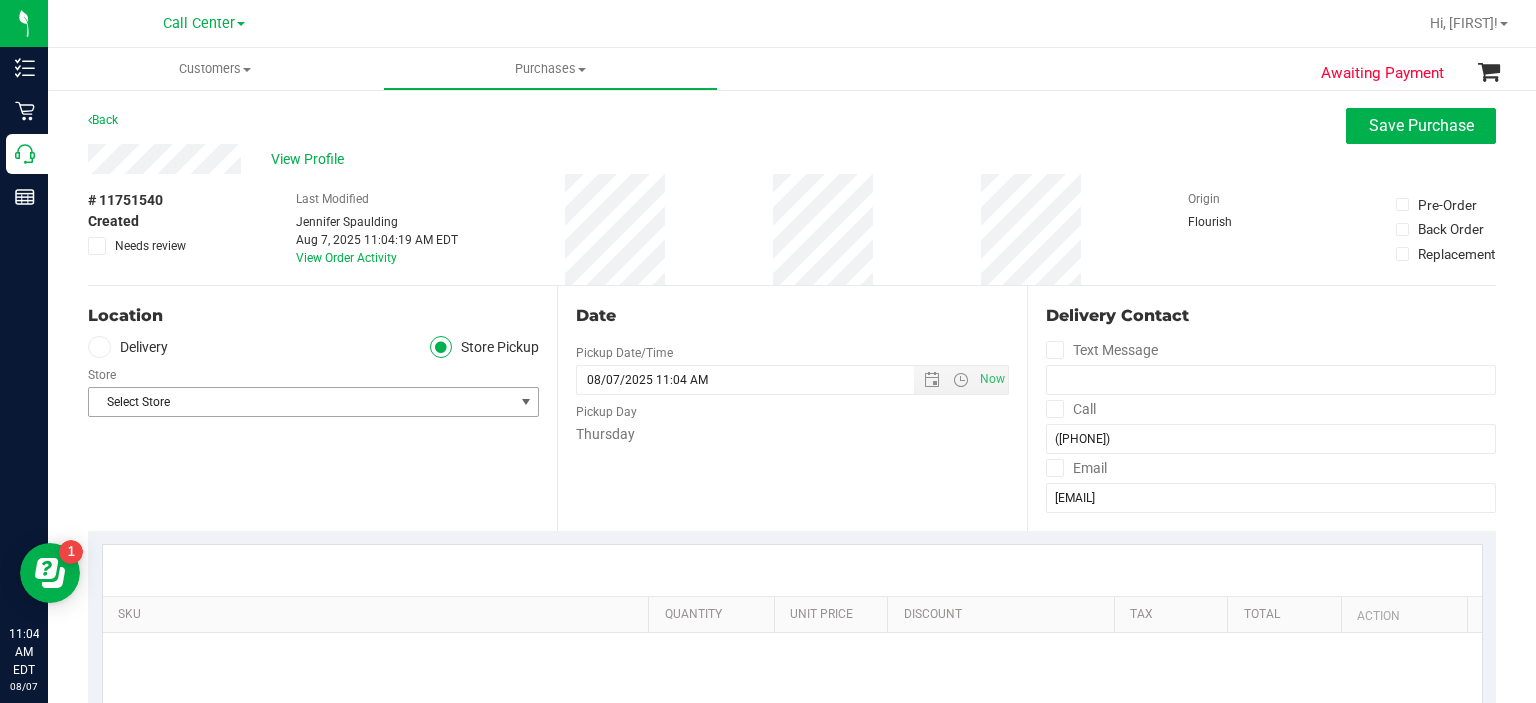 click on "Select Store" at bounding box center (301, 402) 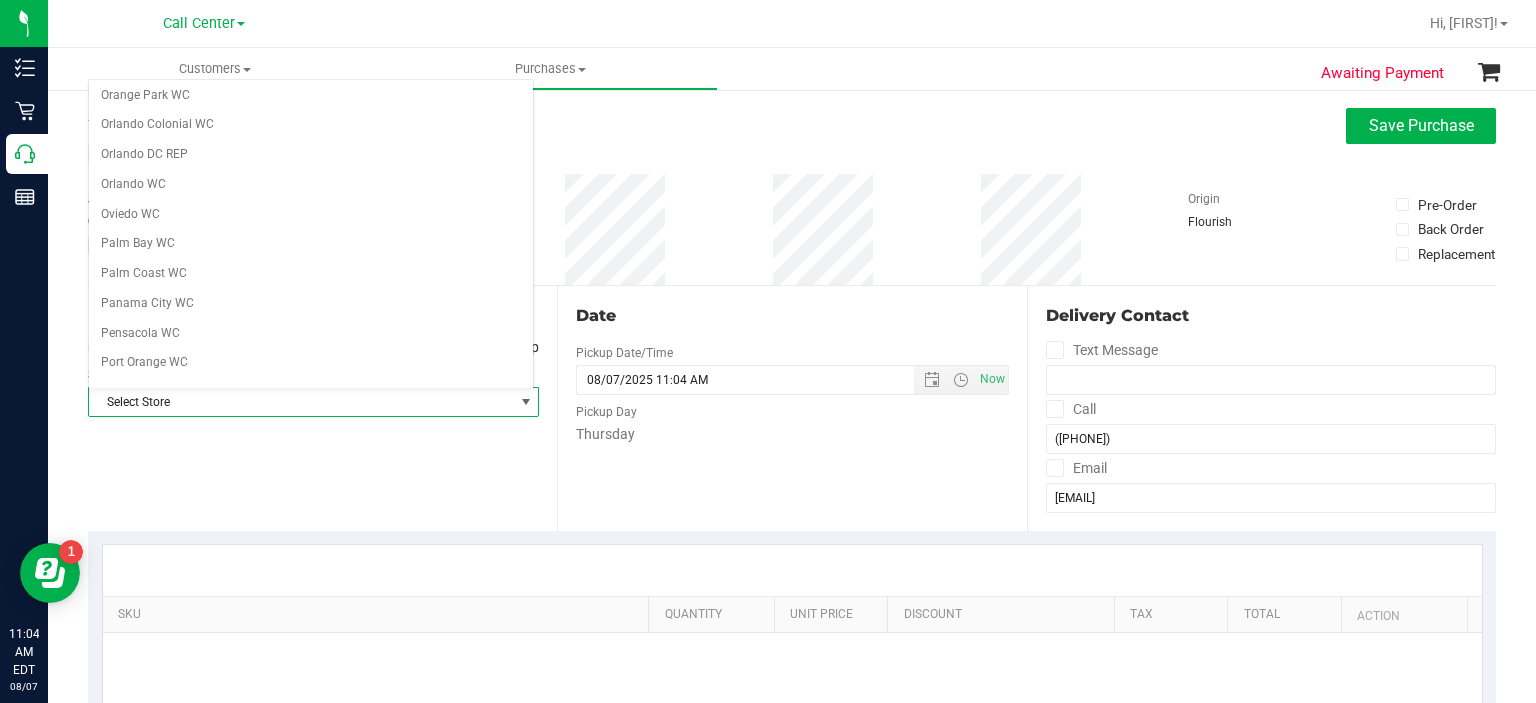 scroll, scrollTop: 940, scrollLeft: 0, axis: vertical 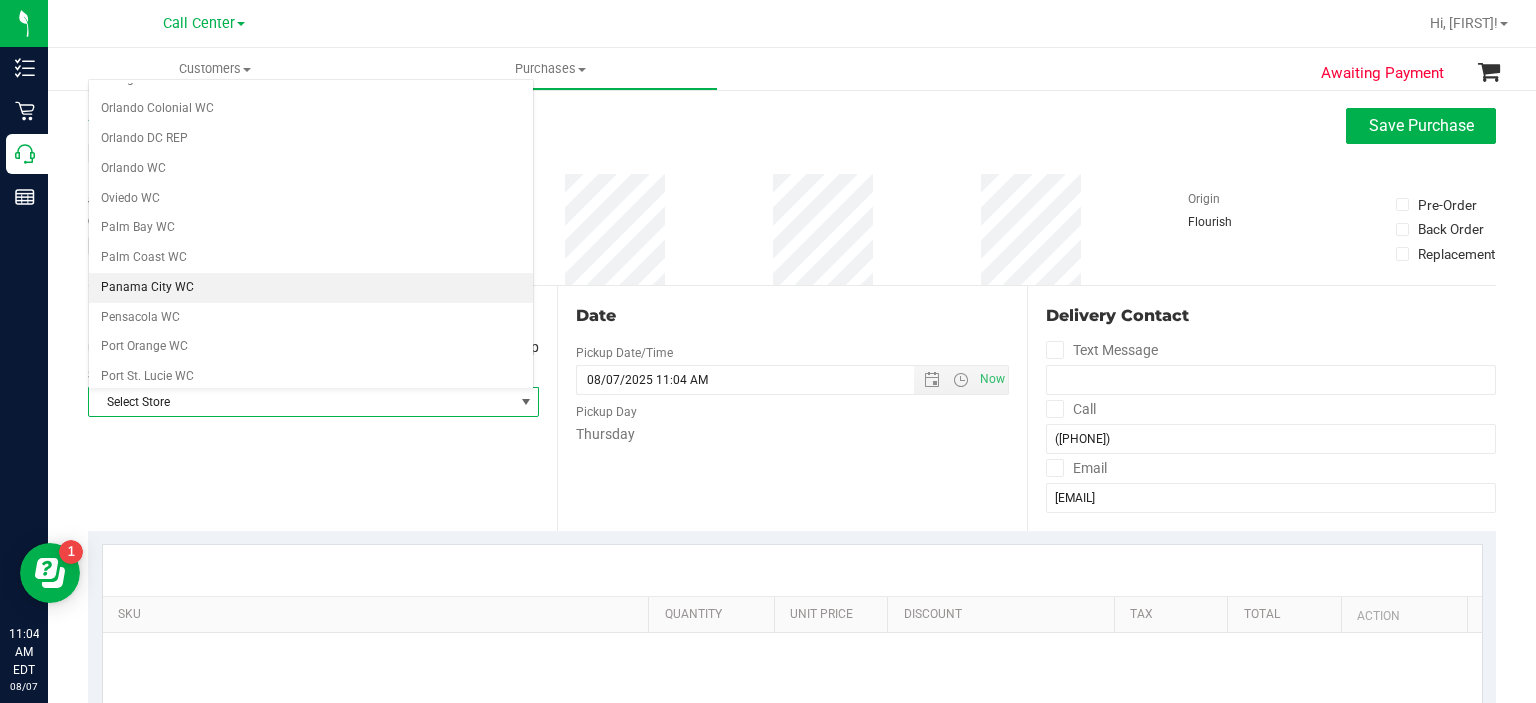 click on "Panama City WC" at bounding box center [311, 288] 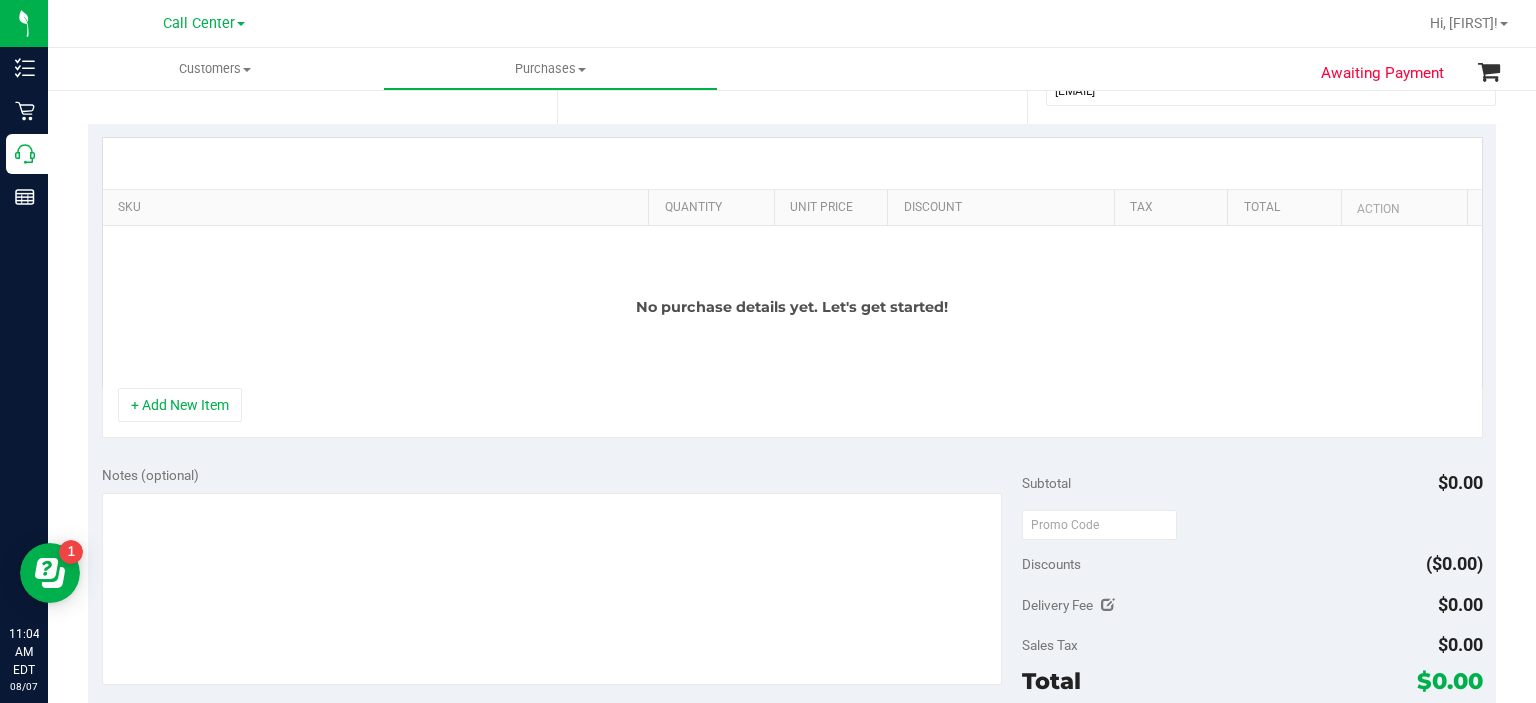 scroll, scrollTop: 408, scrollLeft: 0, axis: vertical 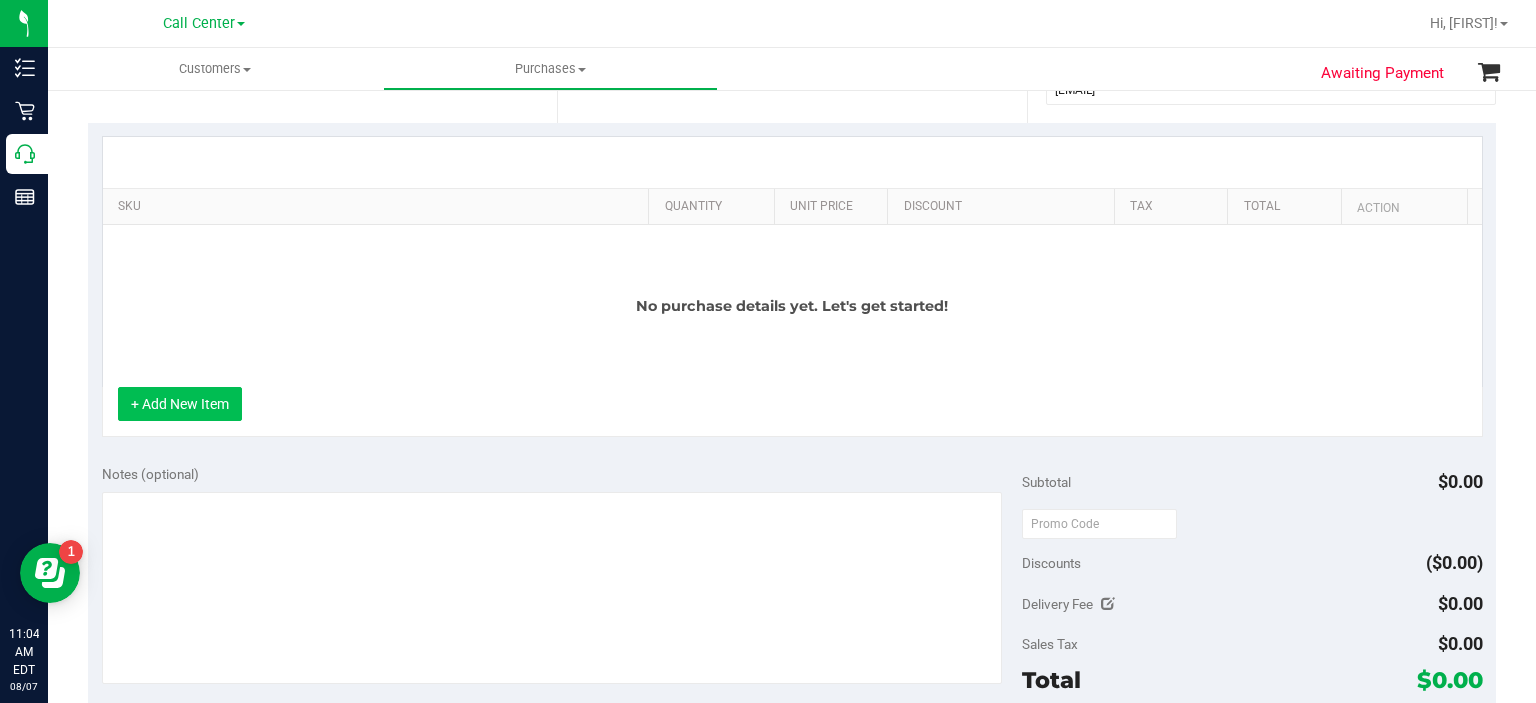 click on "+ Add New Item" at bounding box center [180, 404] 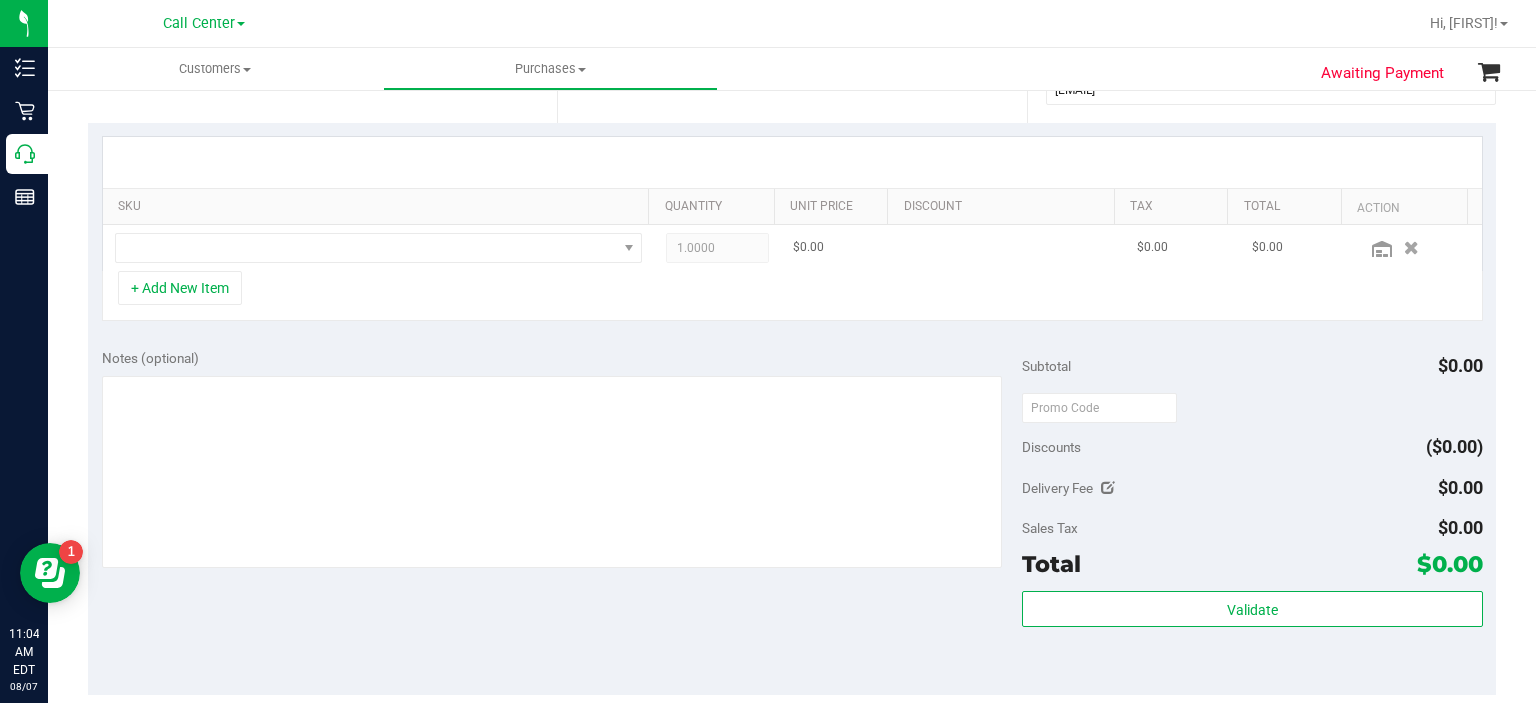 click at bounding box center [379, 248] 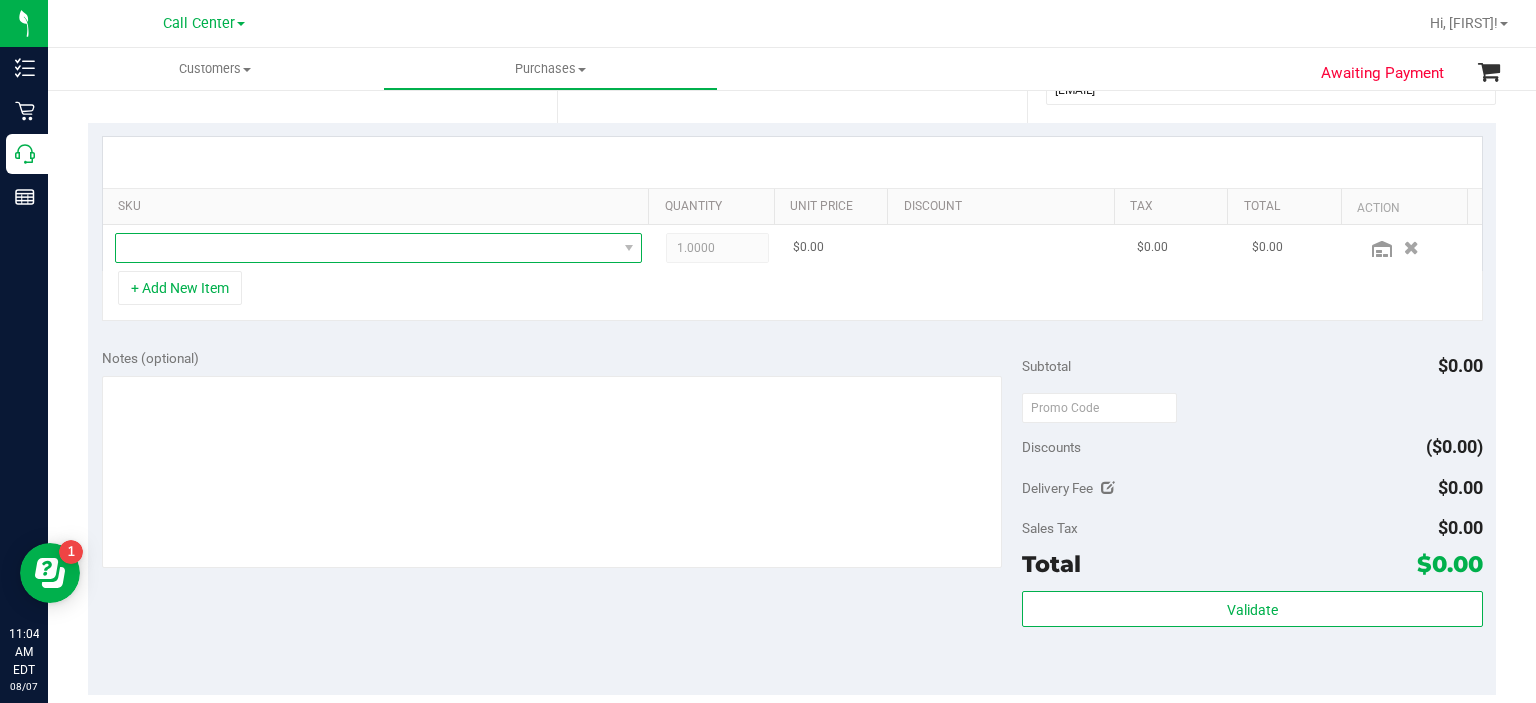click at bounding box center (366, 248) 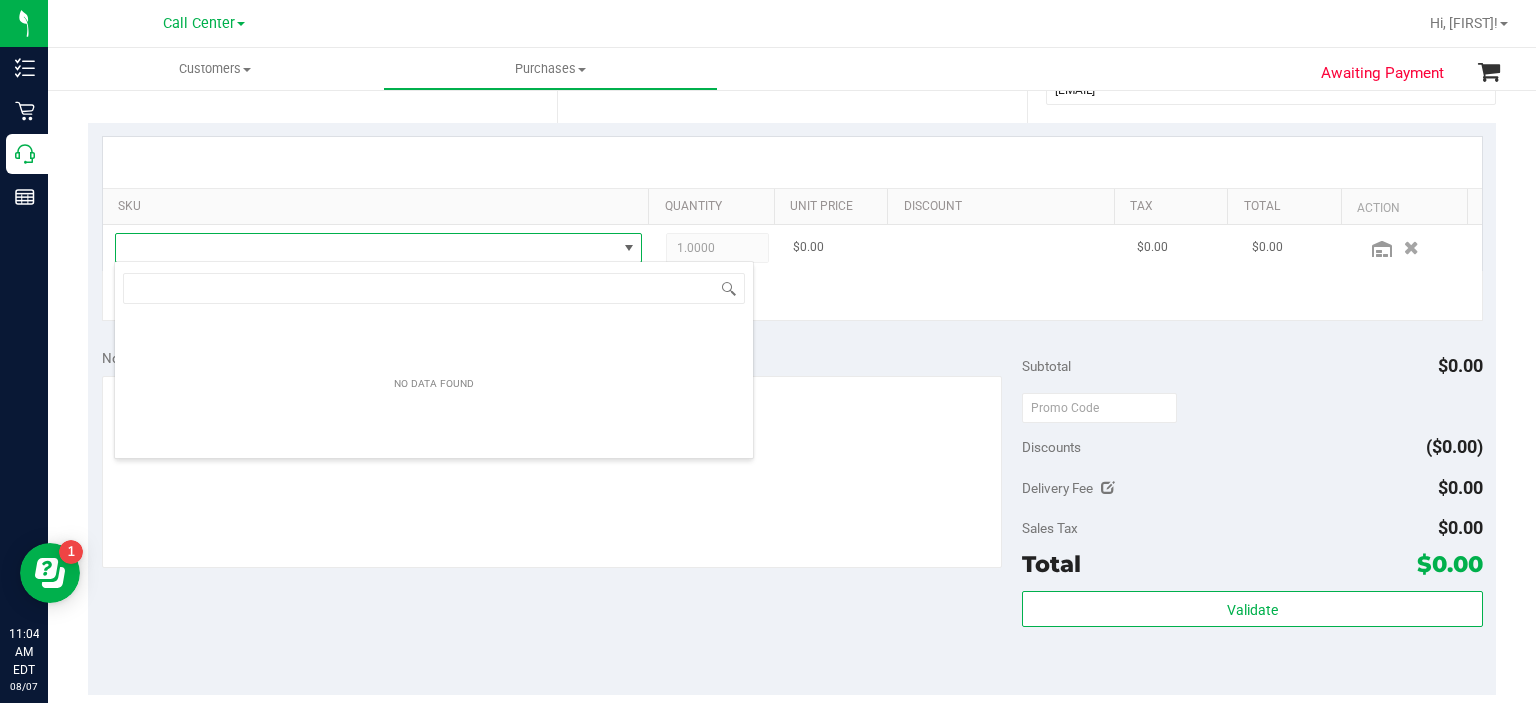 scroll, scrollTop: 99970, scrollLeft: 99484, axis: both 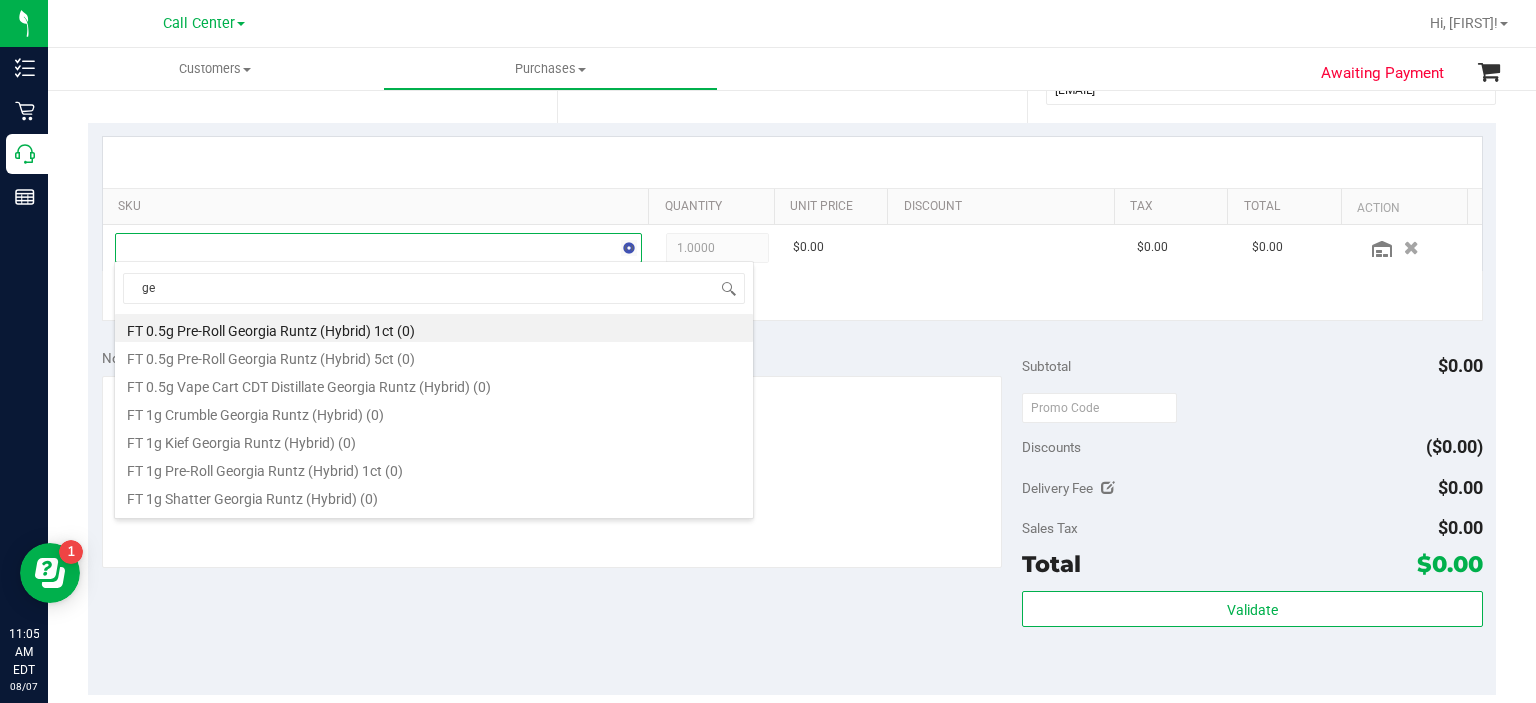 type on "g" 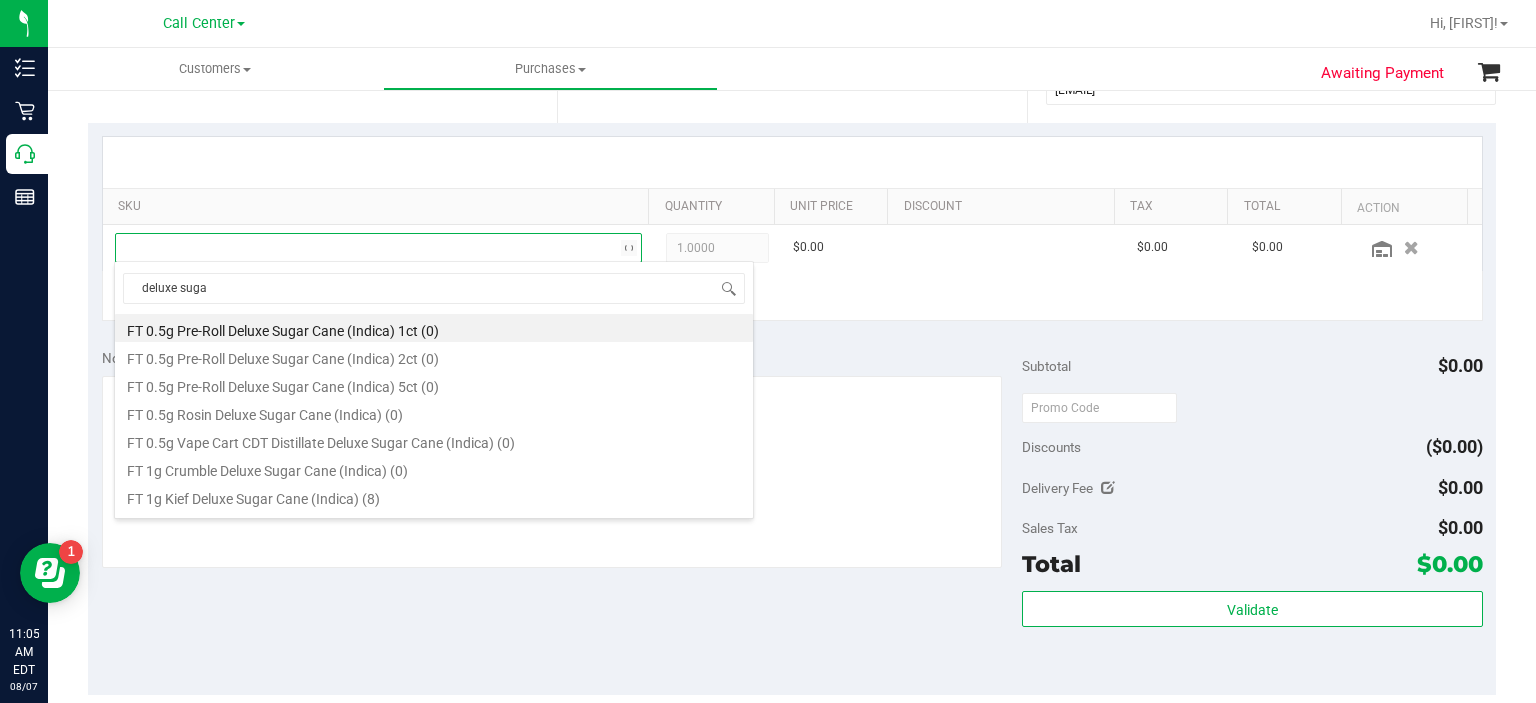type on "deluxe sugar" 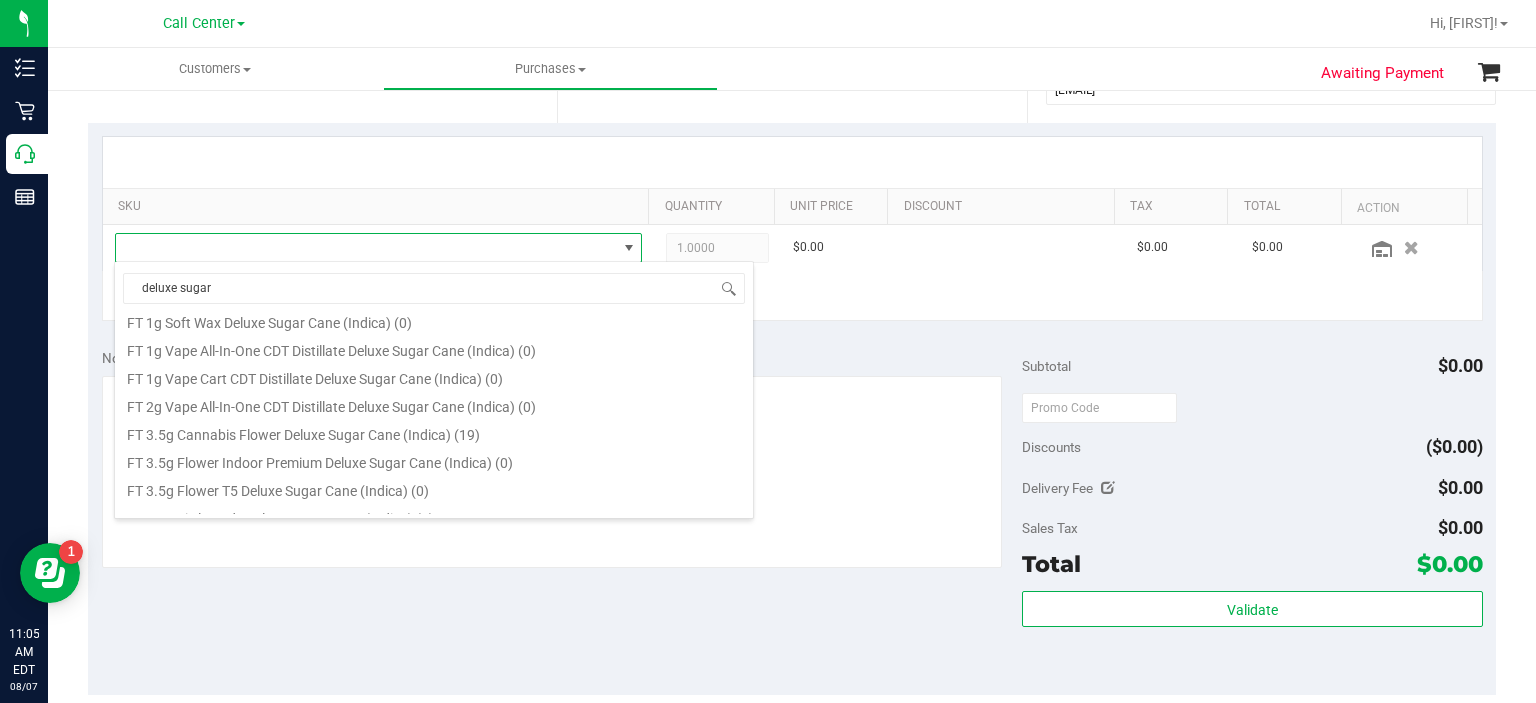 scroll, scrollTop: 288, scrollLeft: 0, axis: vertical 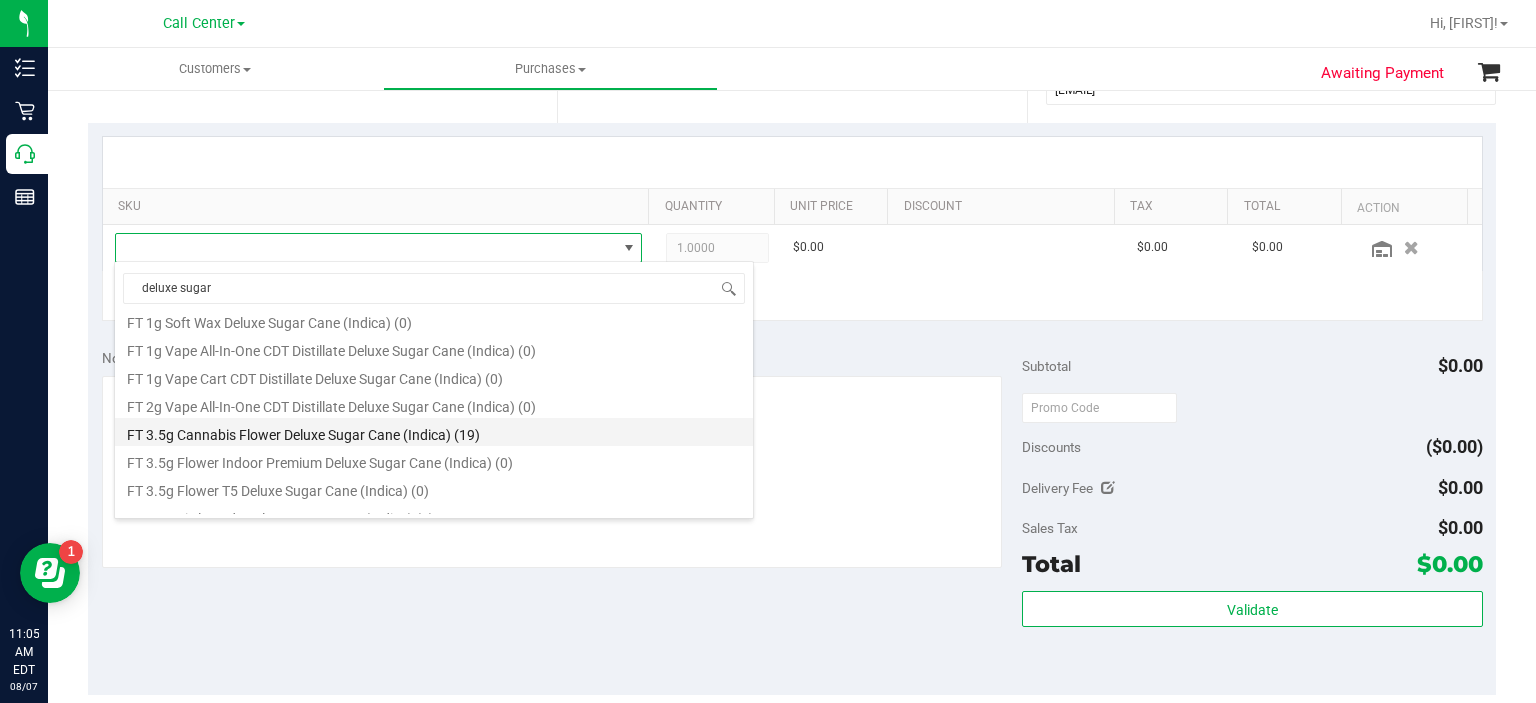 click on "FT 3.5g Cannabis Flower Deluxe Sugar Cane (Indica) (19)" at bounding box center [434, 432] 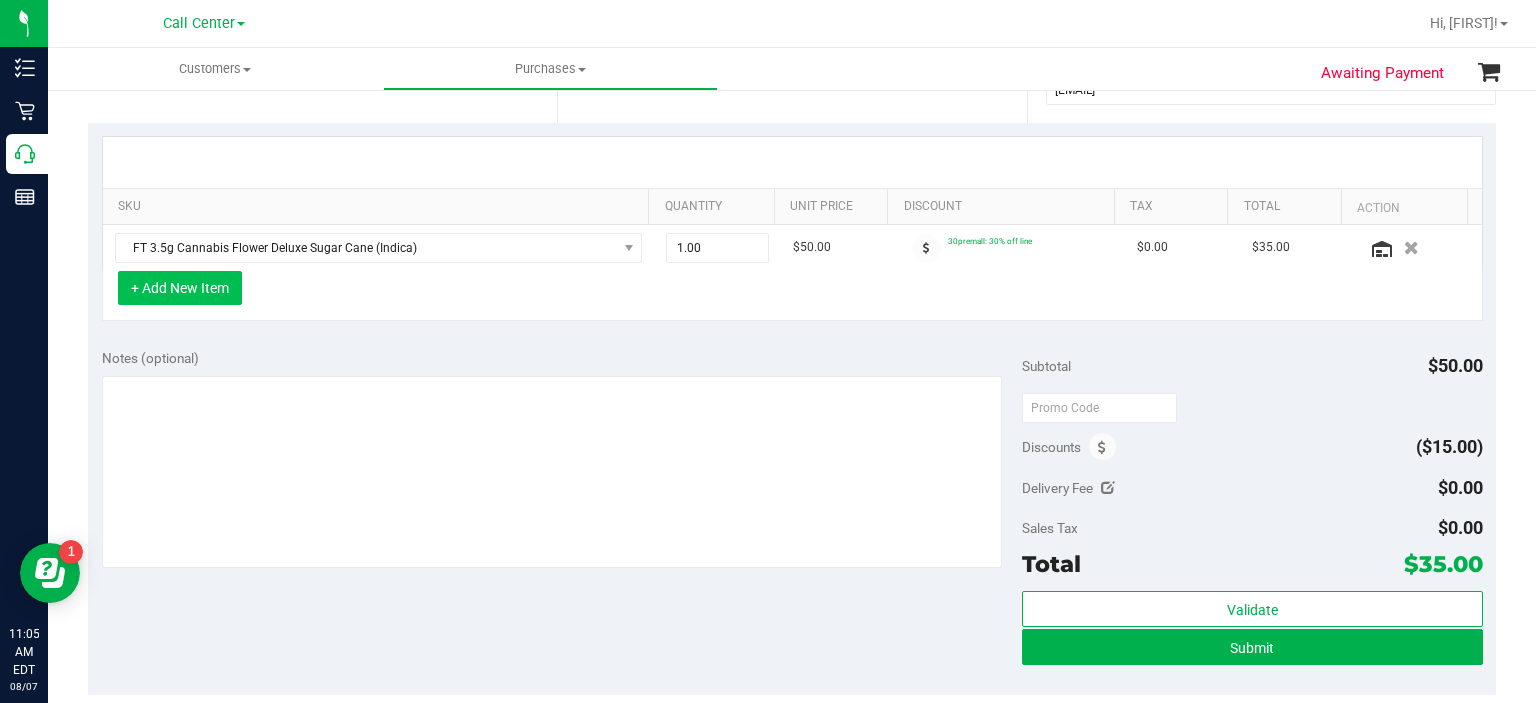 click on "+ Add New Item" at bounding box center [180, 288] 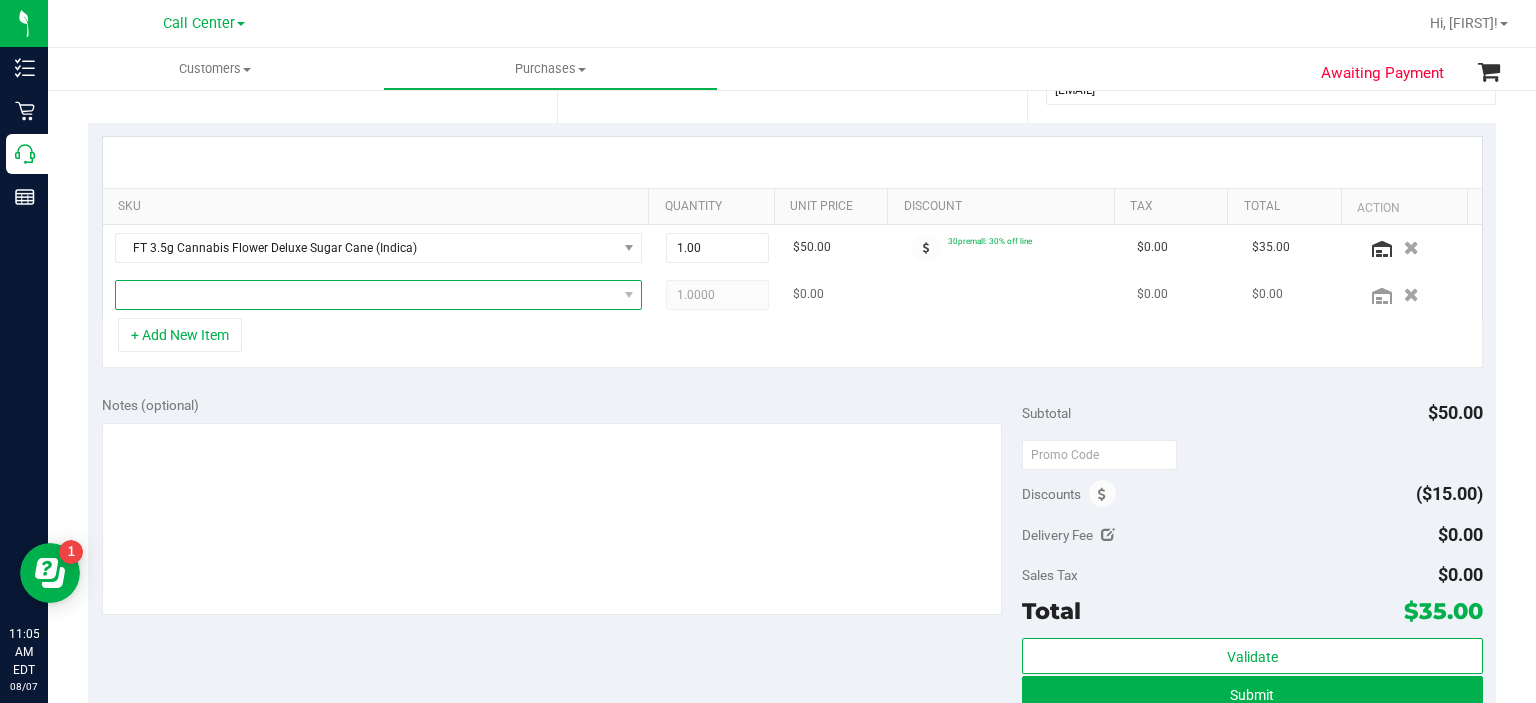 click at bounding box center (366, 295) 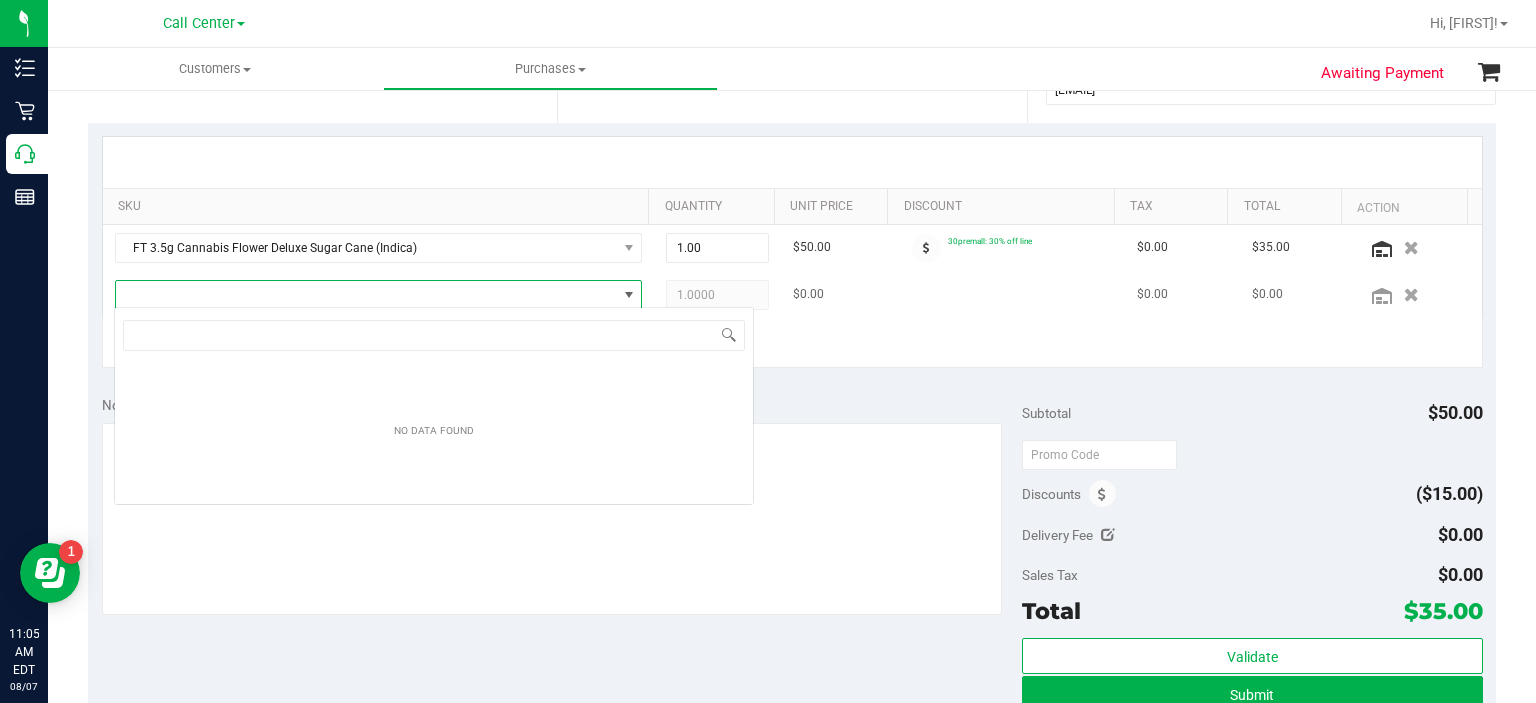 scroll, scrollTop: 99970, scrollLeft: 99484, axis: both 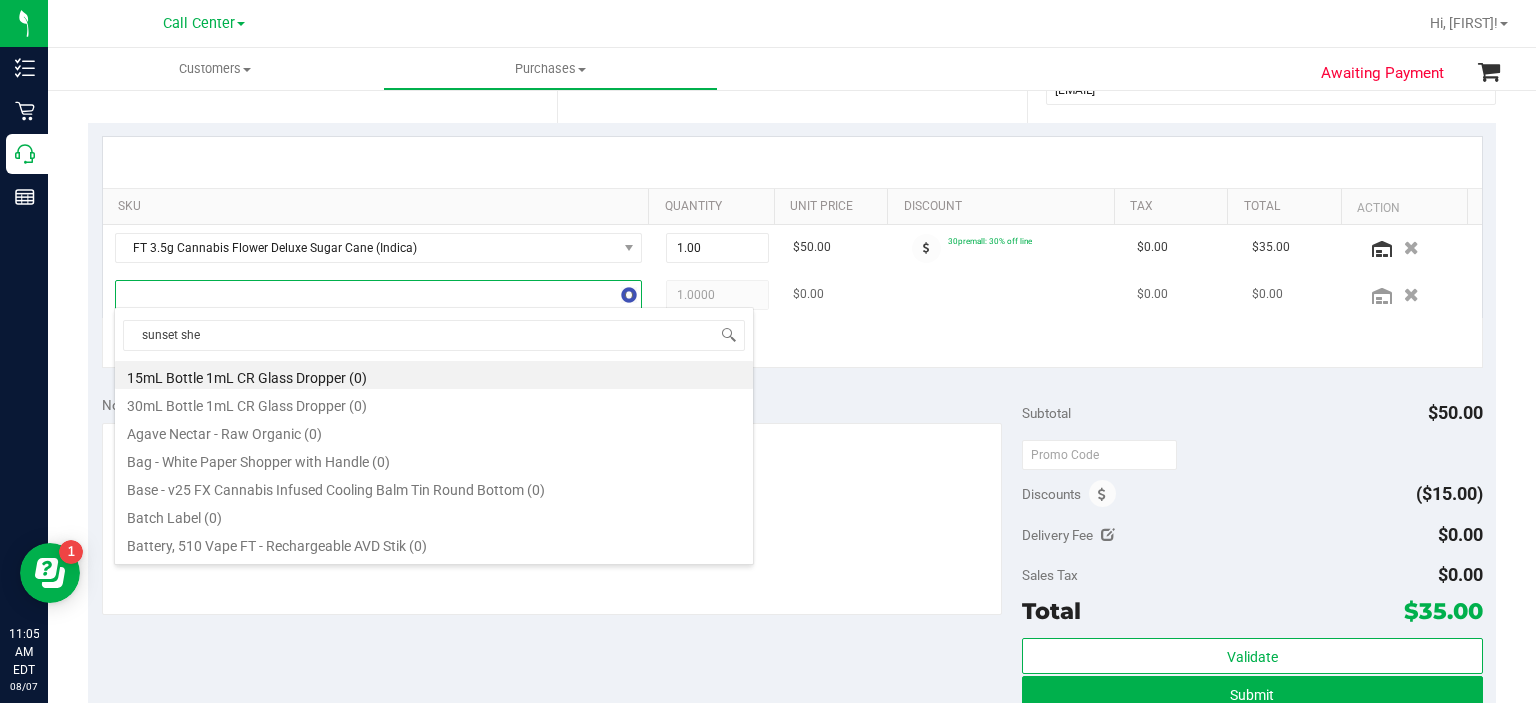 type on "sunset sher" 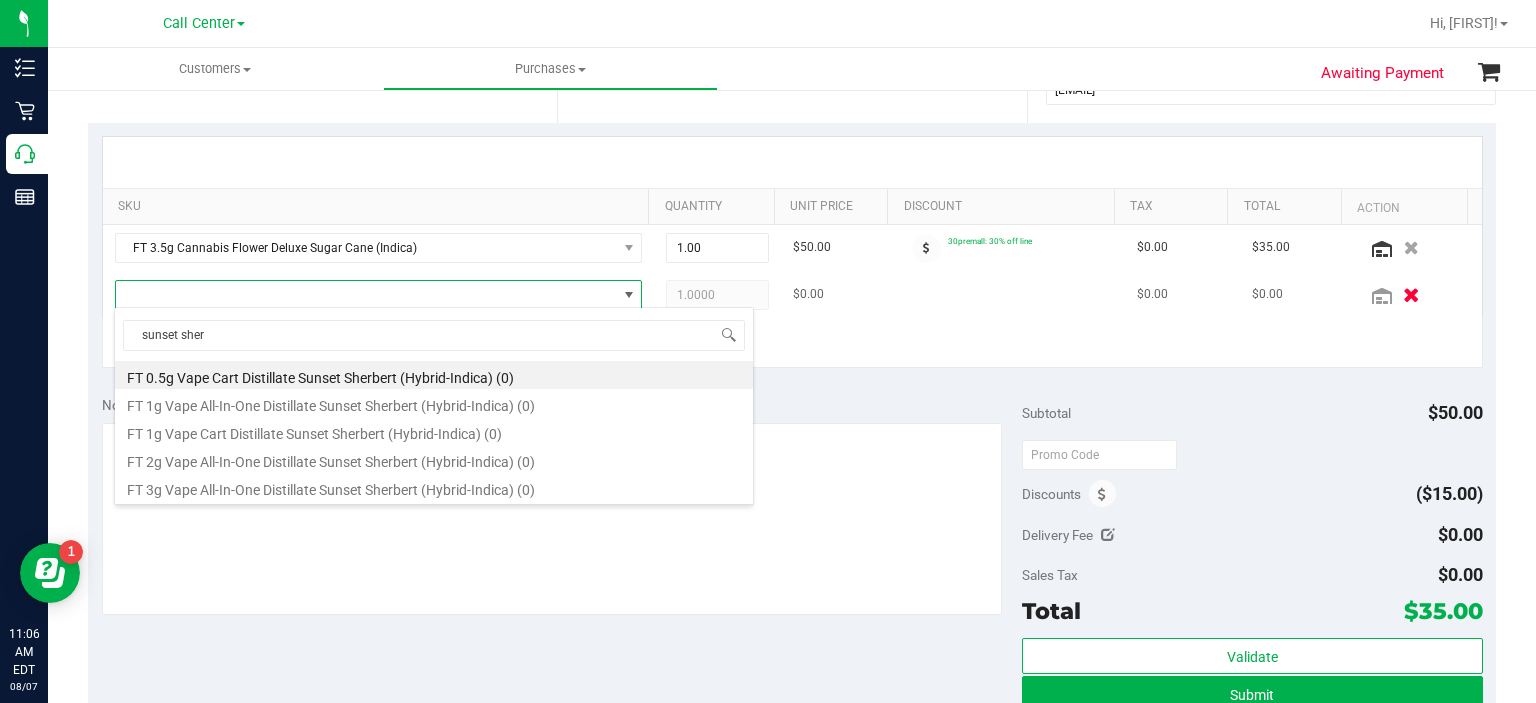 click at bounding box center (1412, 294) 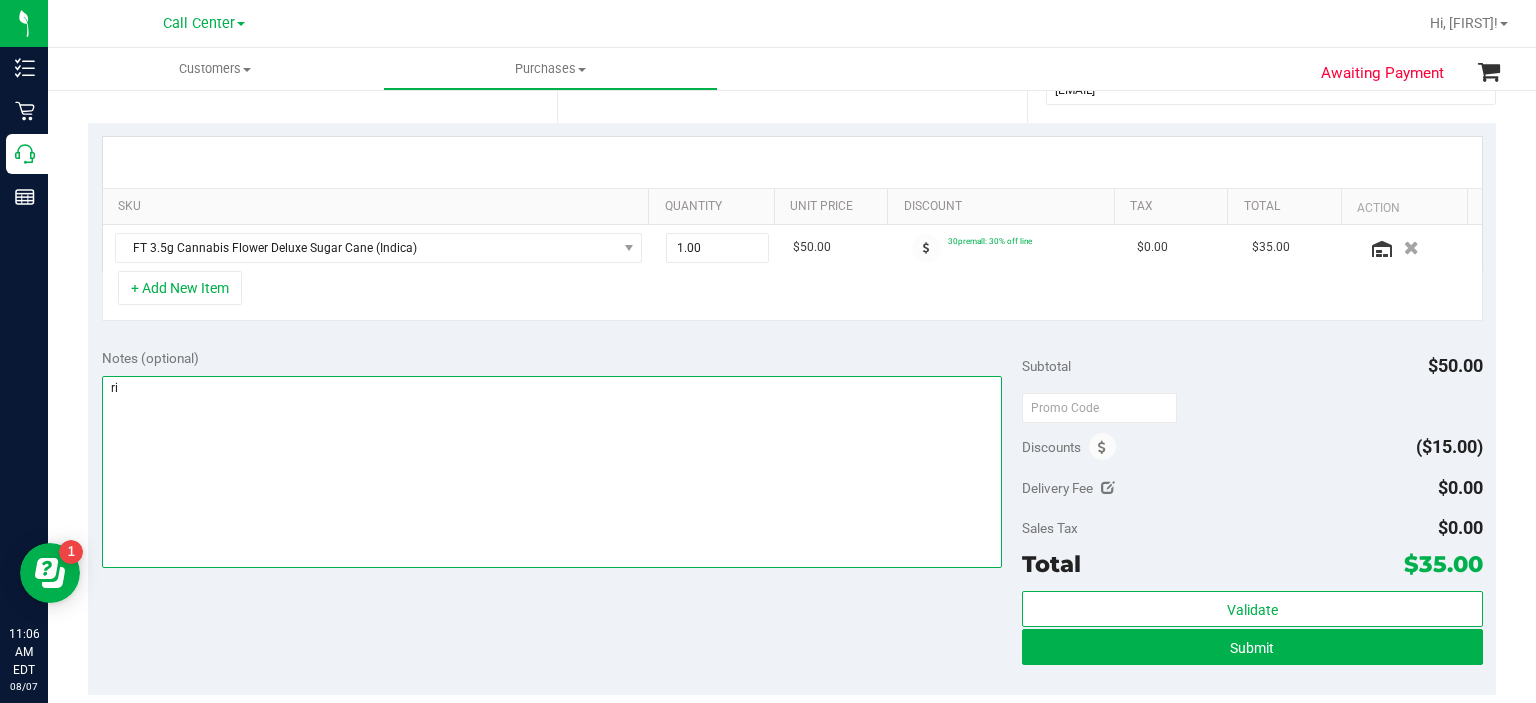 type on "r" 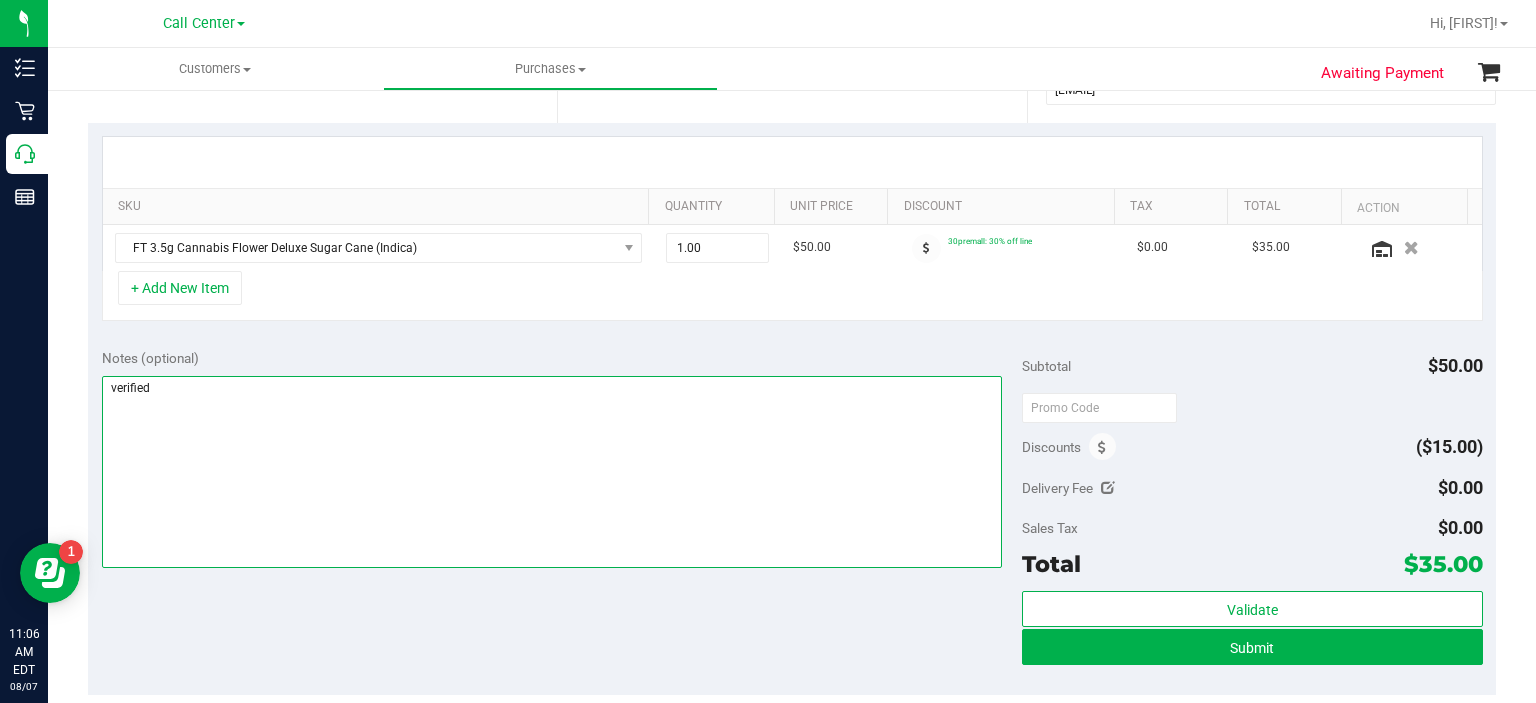 type on "verified" 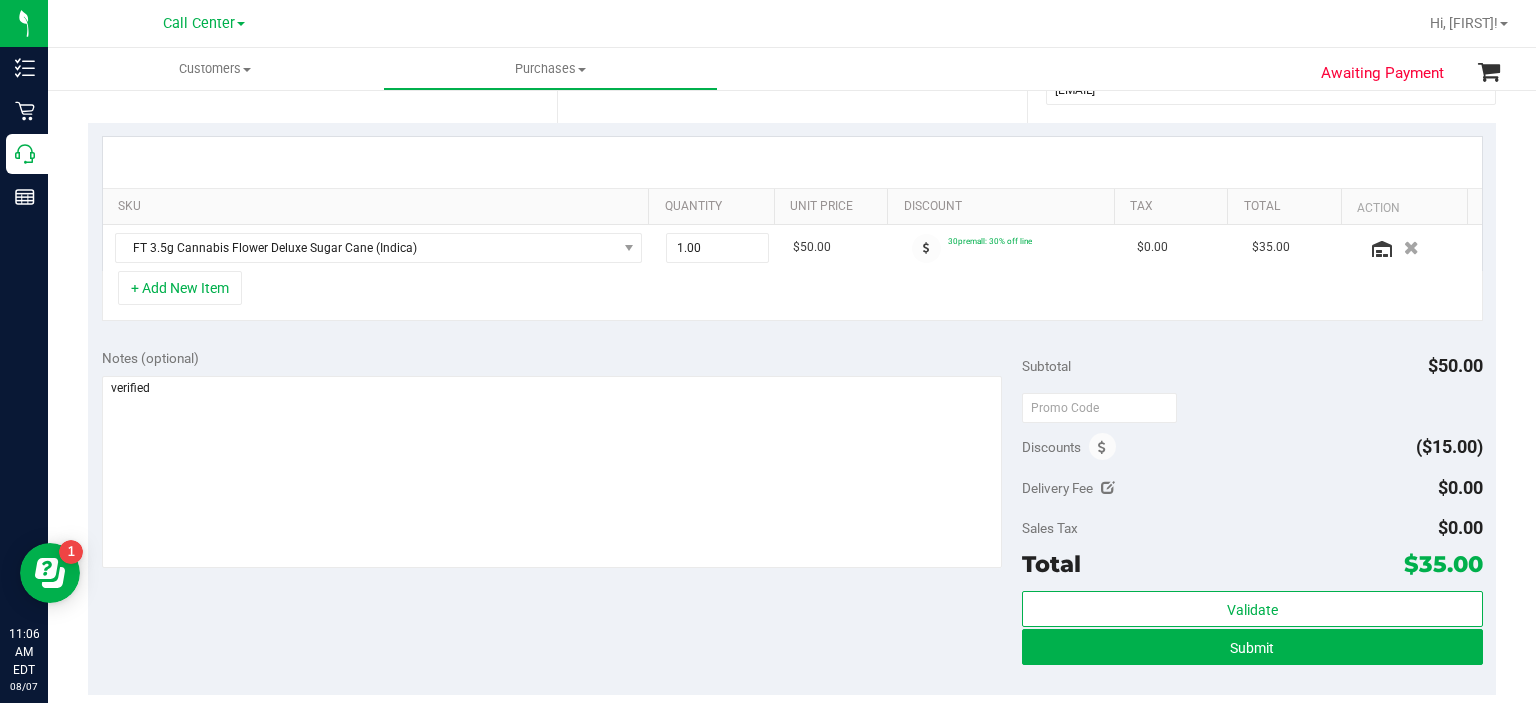 click on "Submit" at bounding box center (1252, 648) 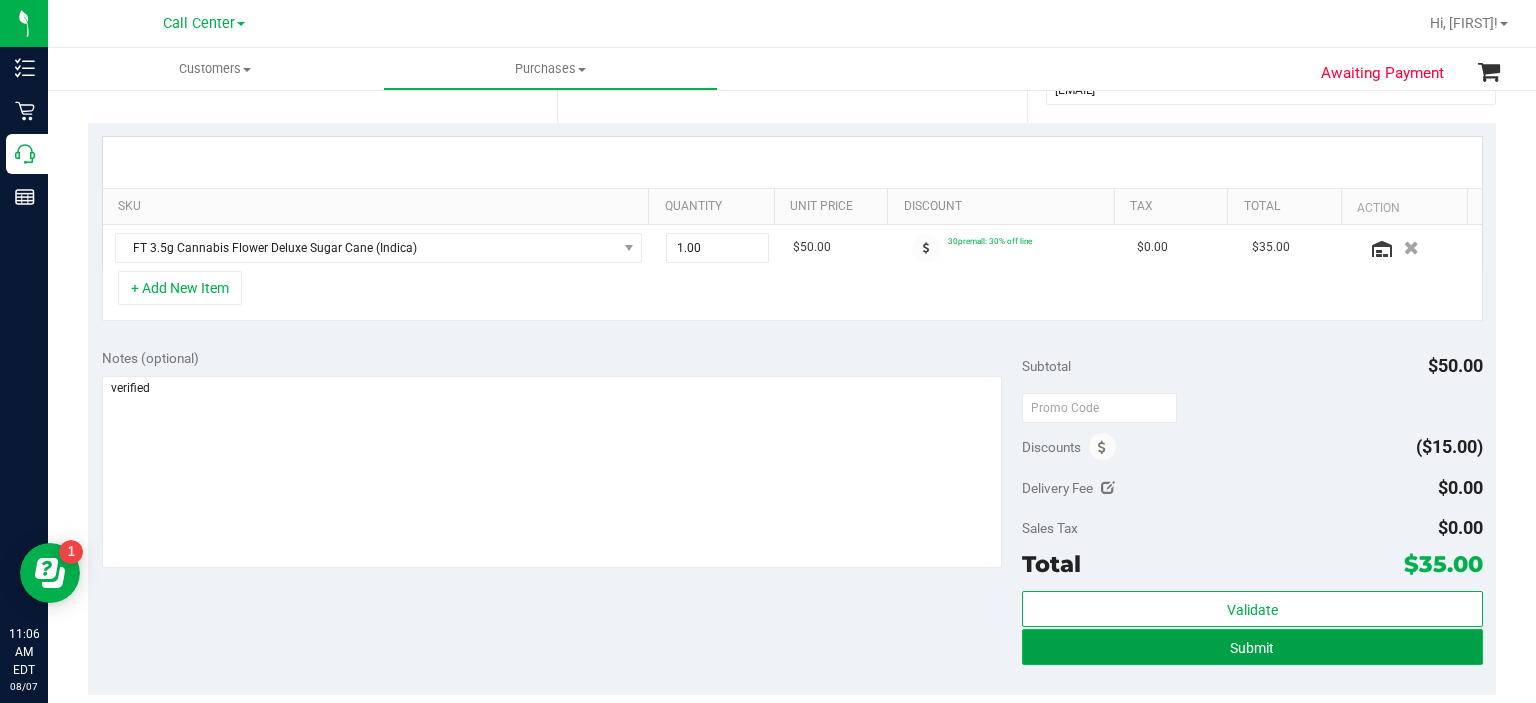 drag, startPoint x: 1096, startPoint y: 655, endPoint x: 1029, endPoint y: 635, distance: 69.92139 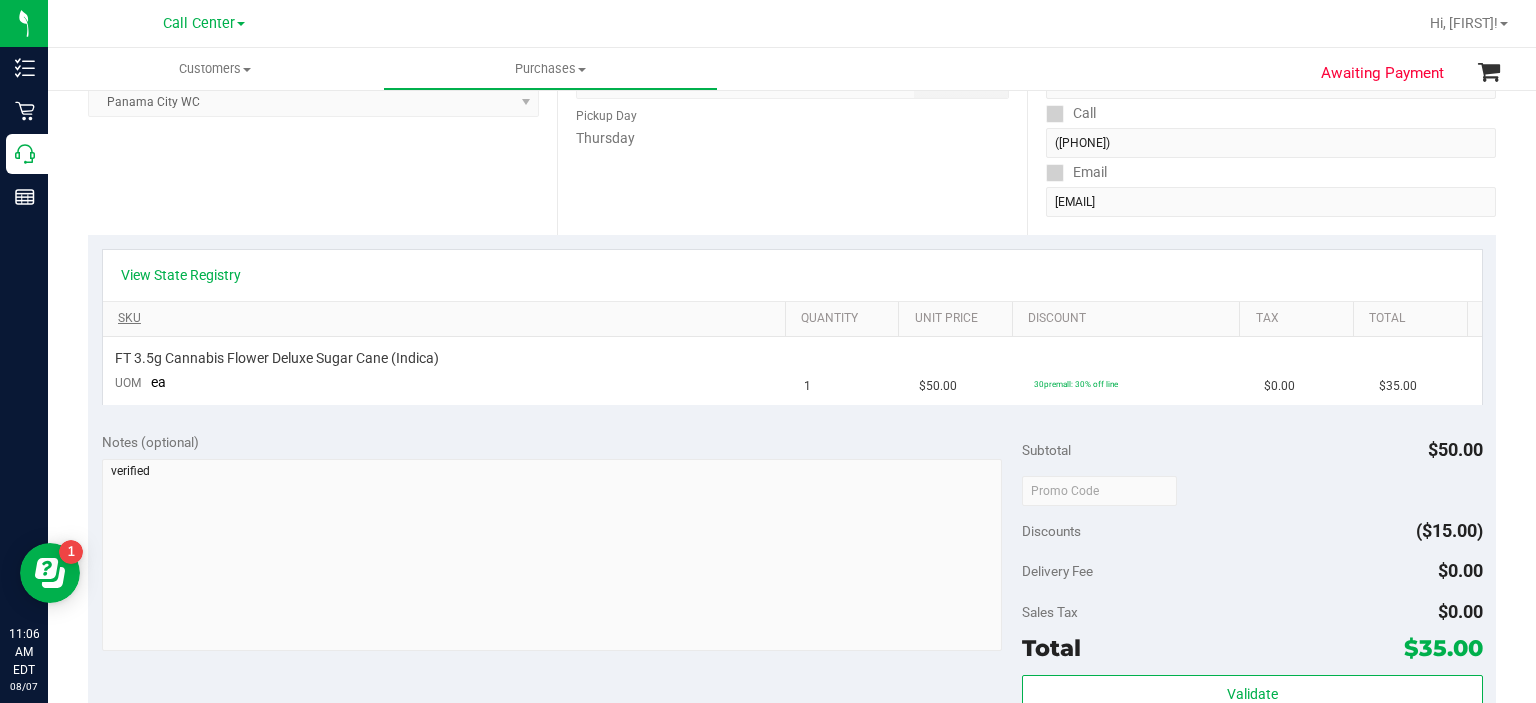 scroll, scrollTop: 300, scrollLeft: 0, axis: vertical 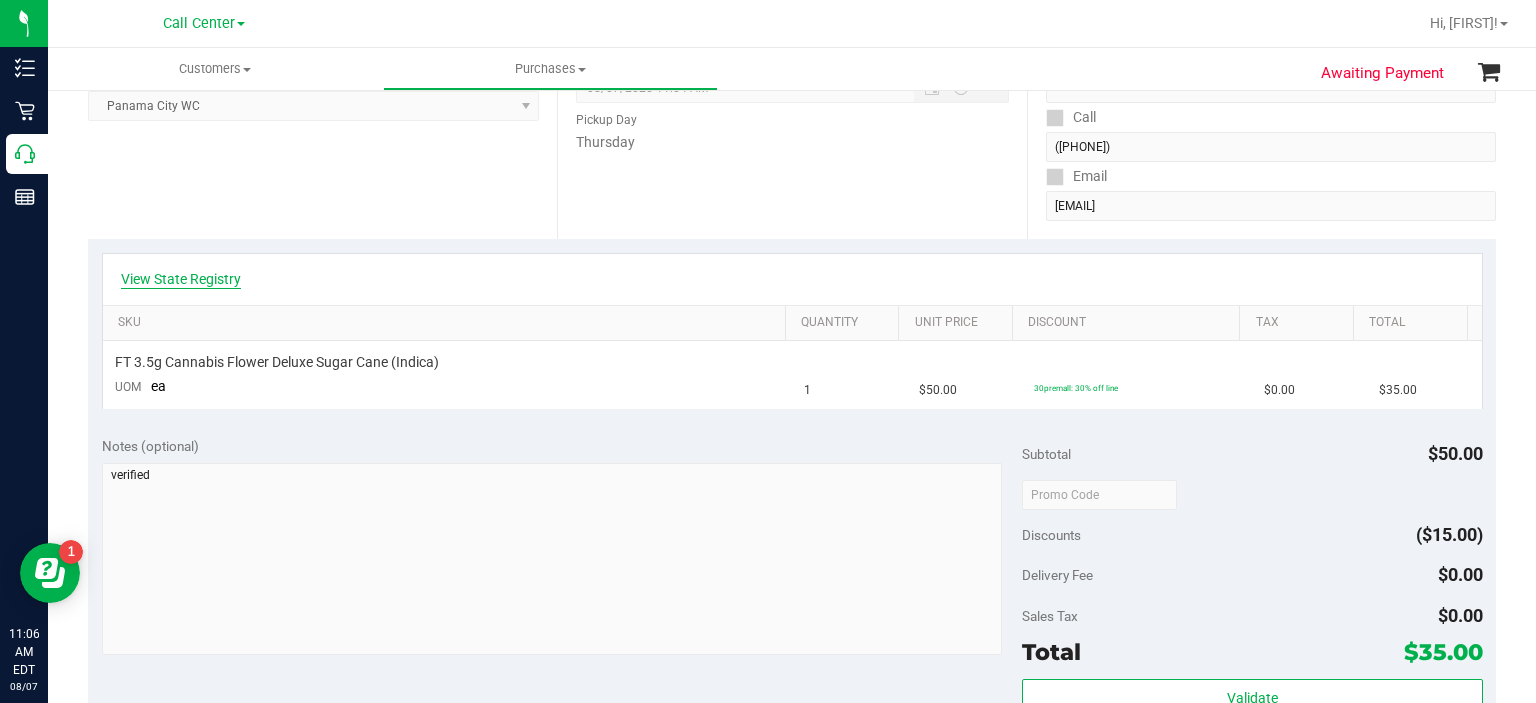 click on "View State Registry" at bounding box center (181, 279) 